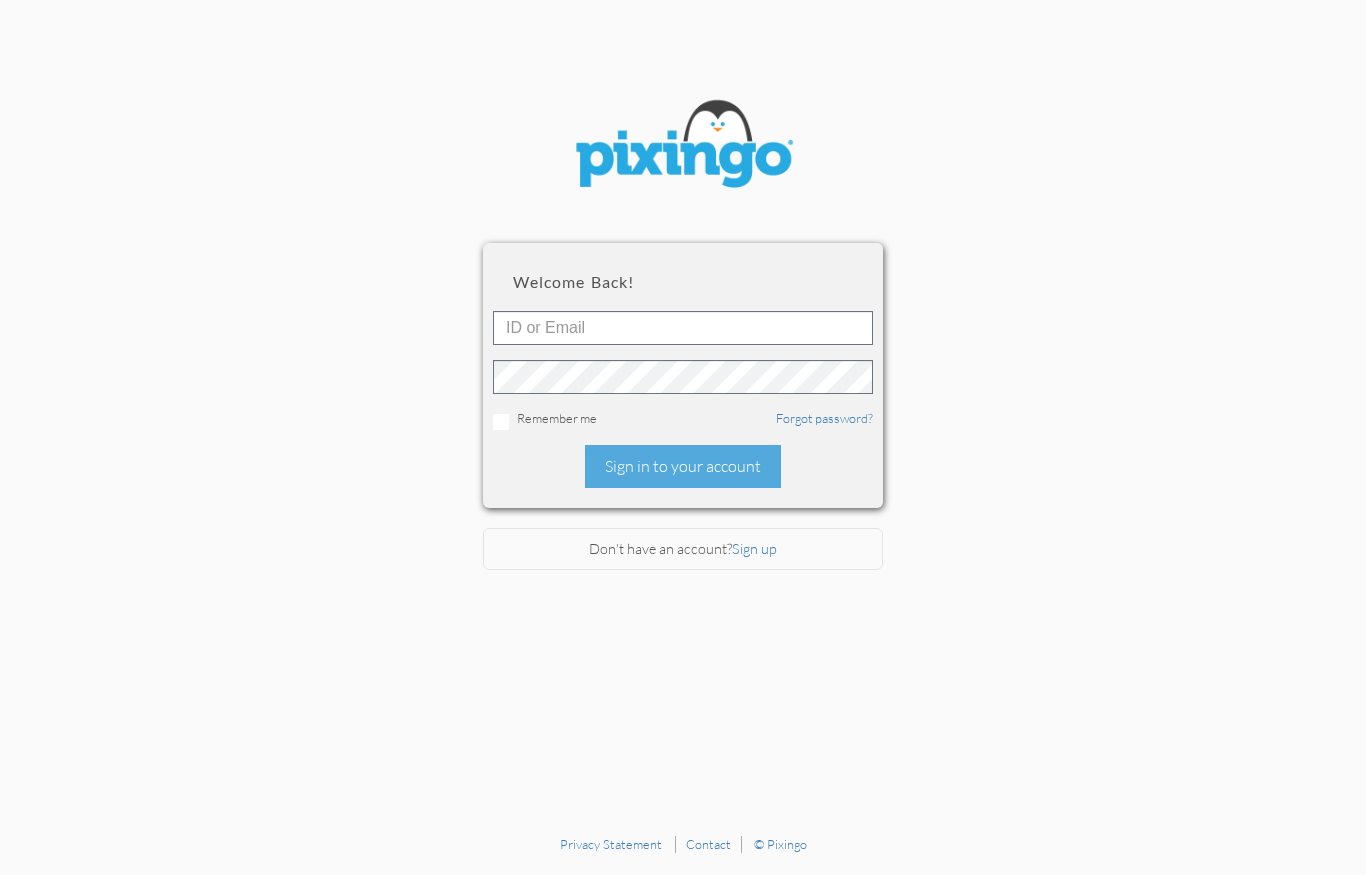 scroll, scrollTop: 0, scrollLeft: 0, axis: both 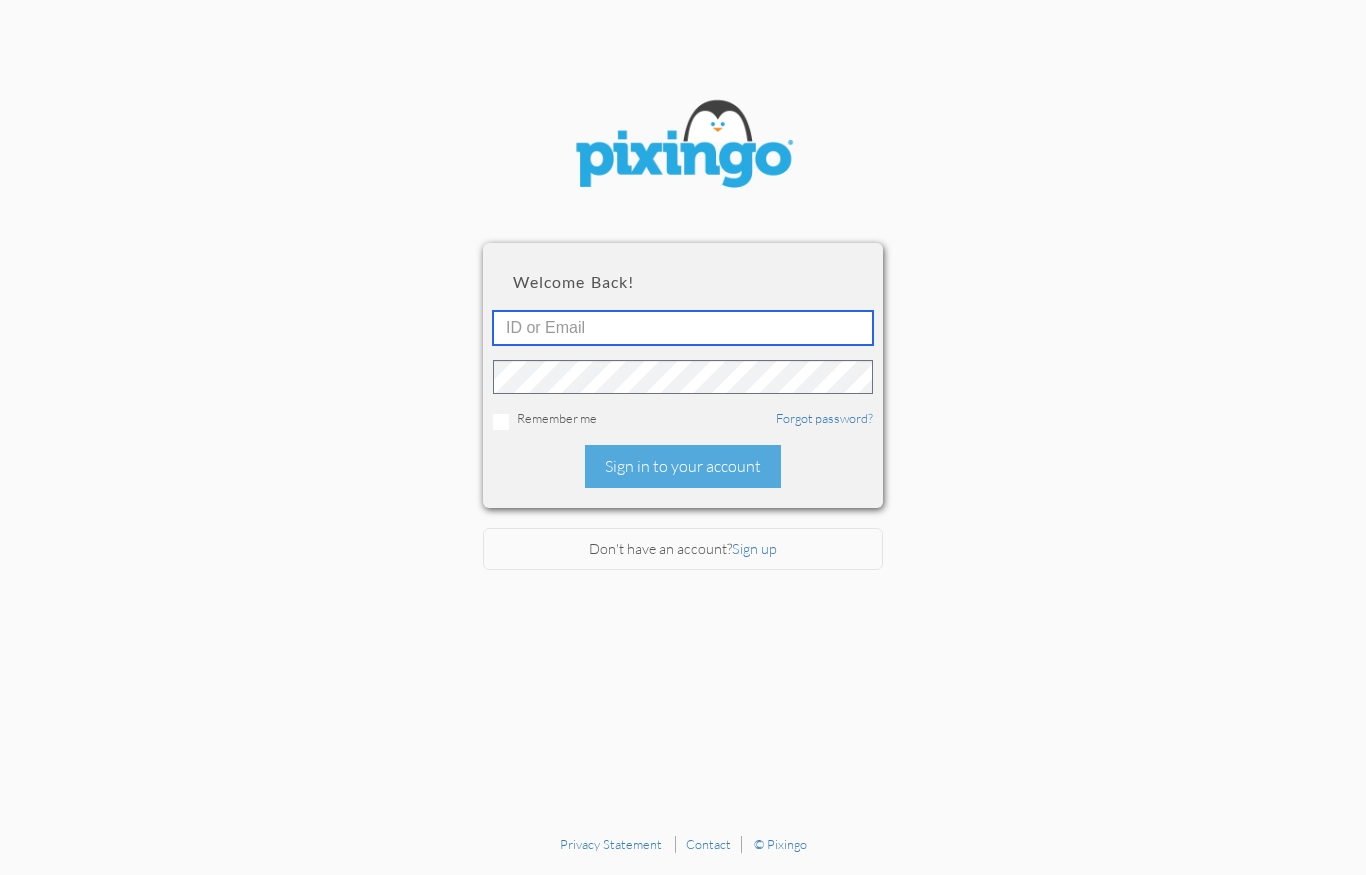 type on "5435" 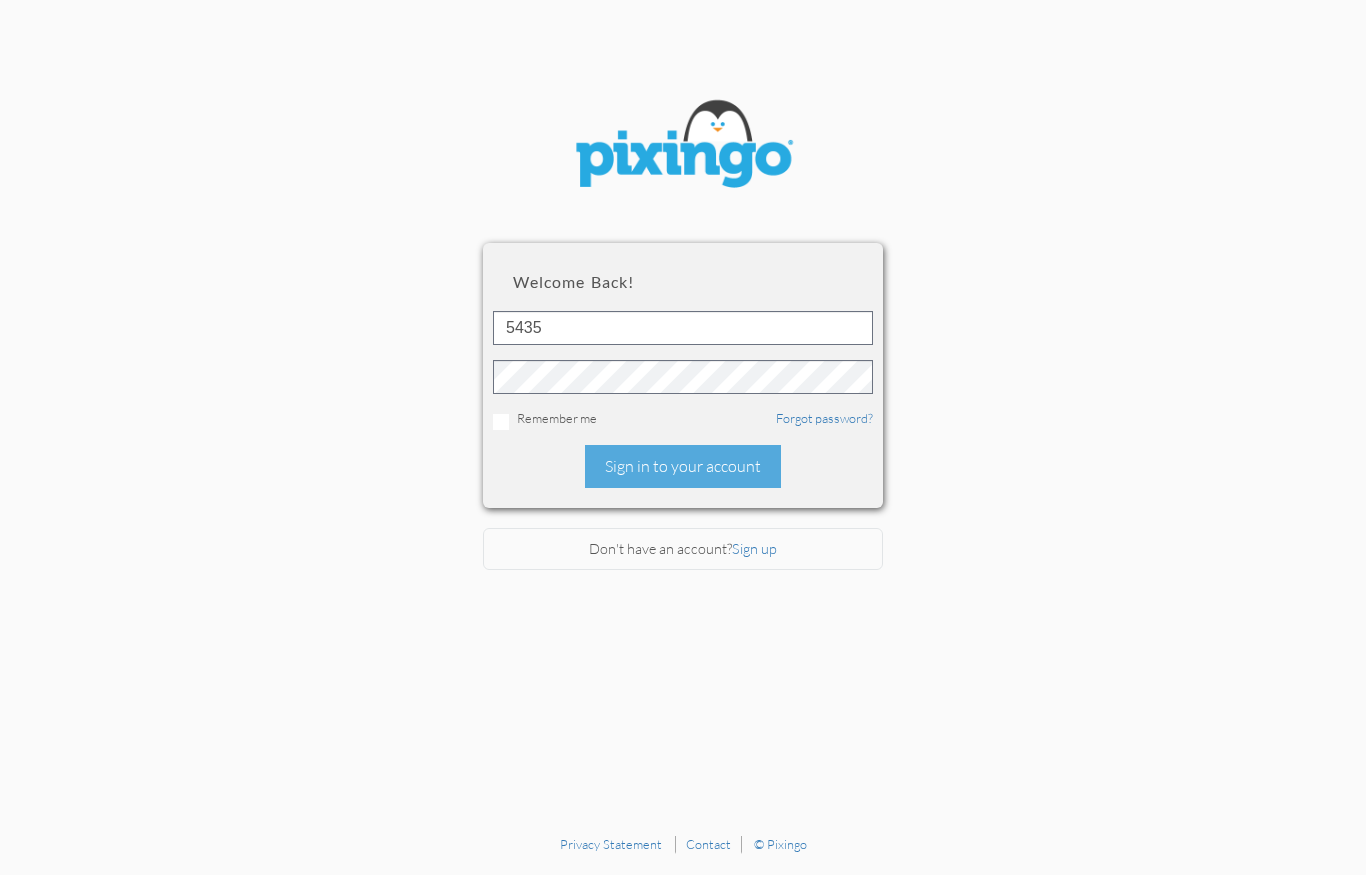 click on "Sign in to your account" at bounding box center [683, 466] 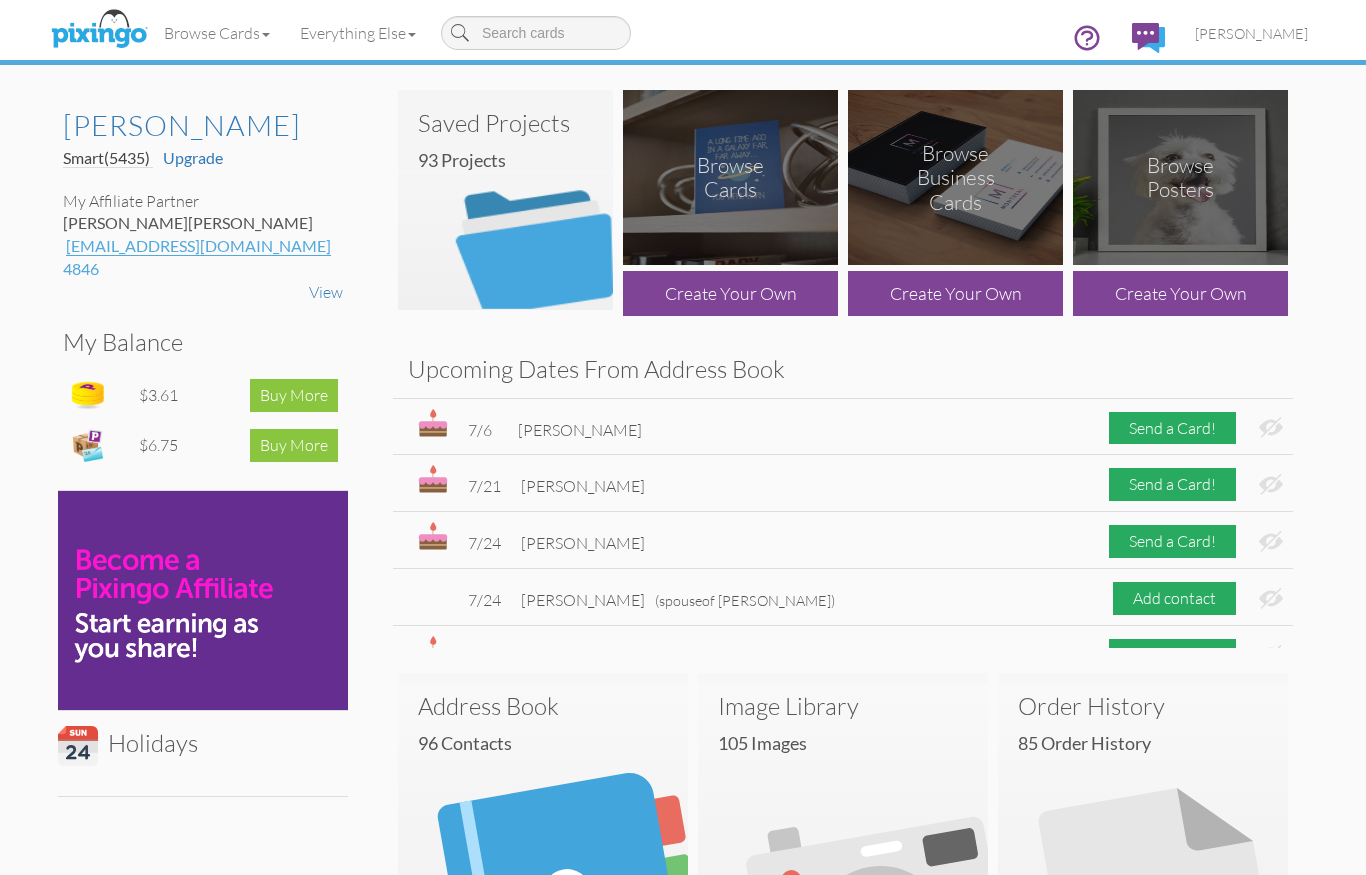 click on "[PERSON_NAME]" at bounding box center (1251, 33) 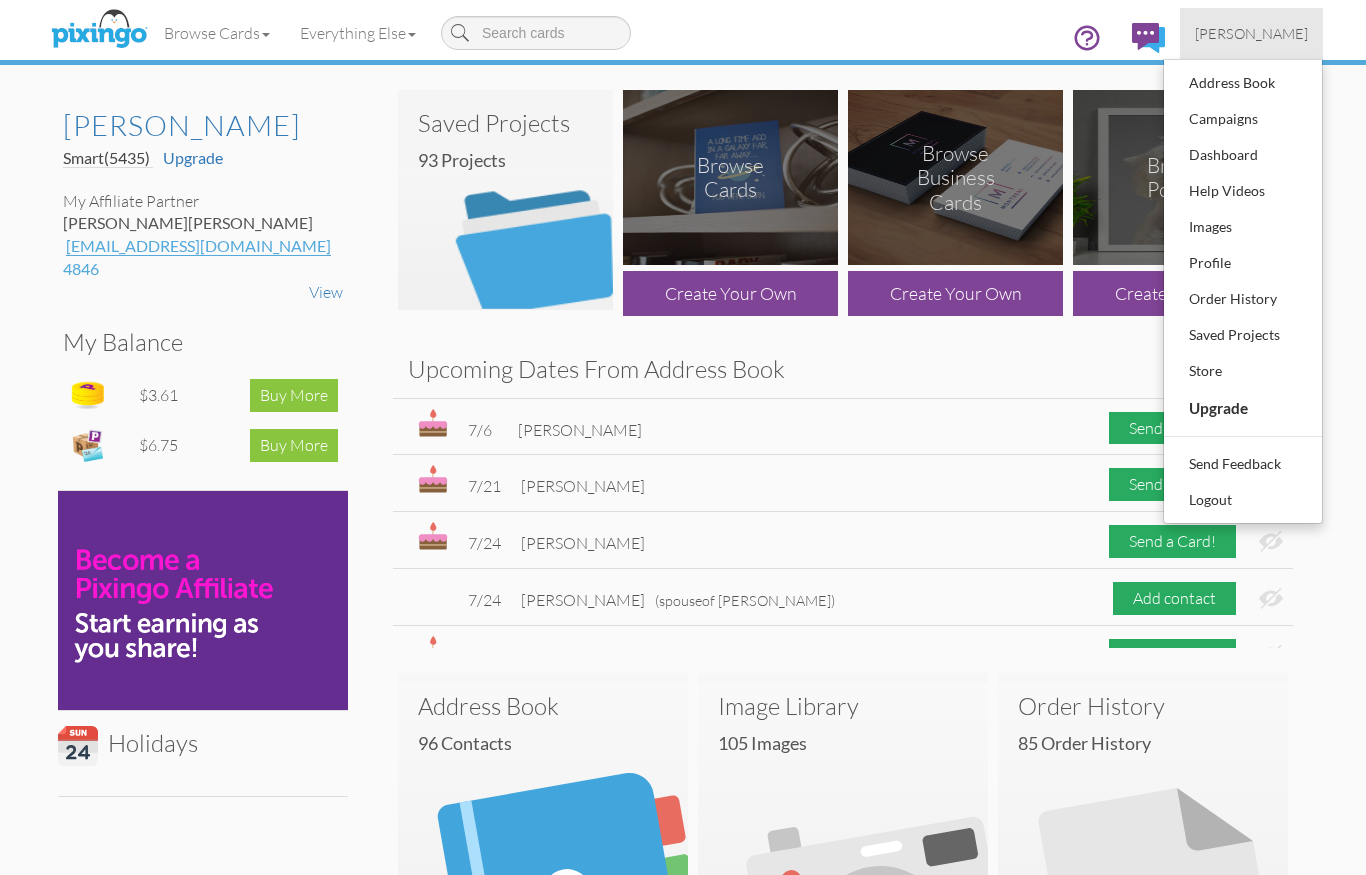 click on "Order History" at bounding box center (1243, 299) 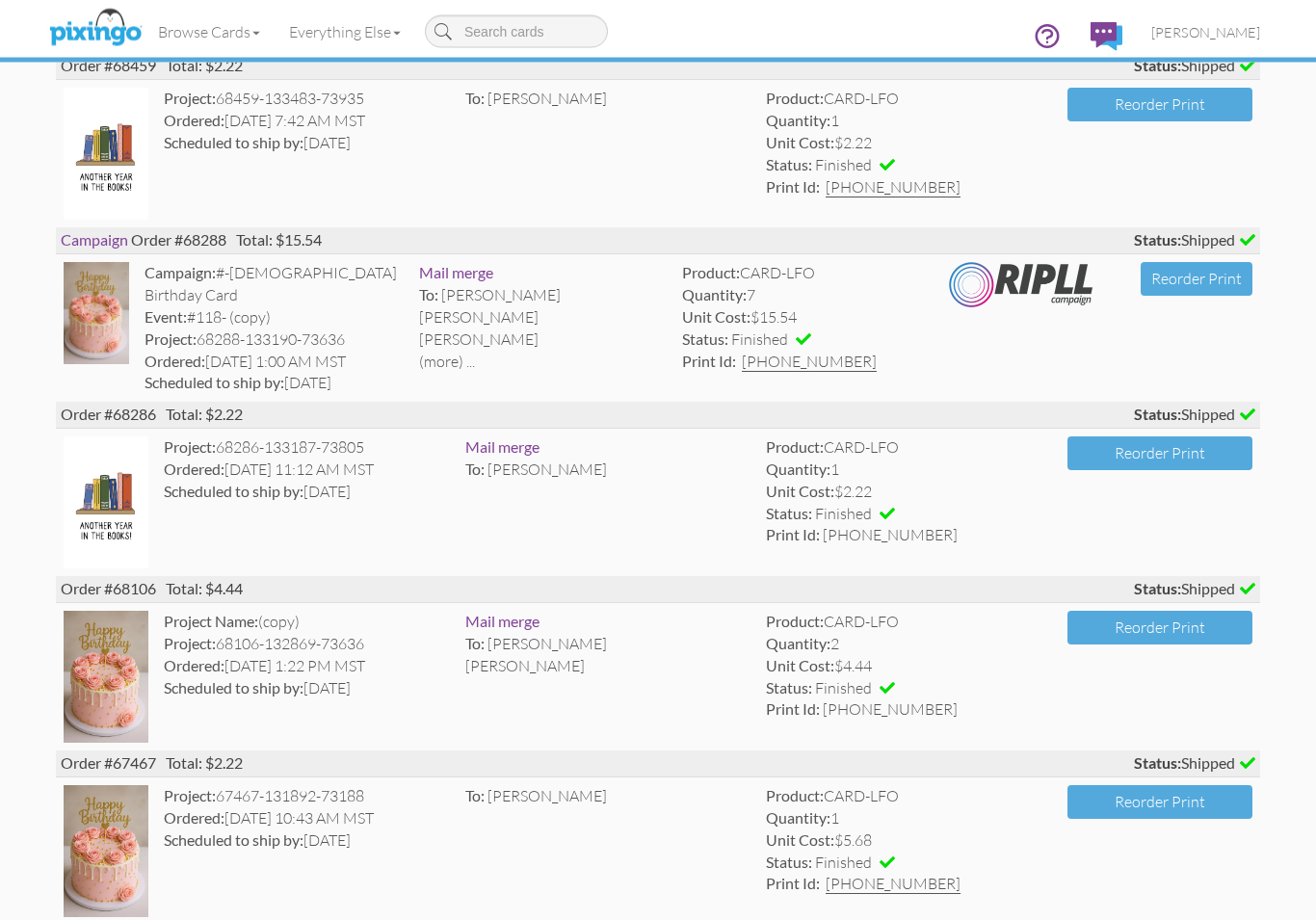 scroll, scrollTop: 218, scrollLeft: 0, axis: vertical 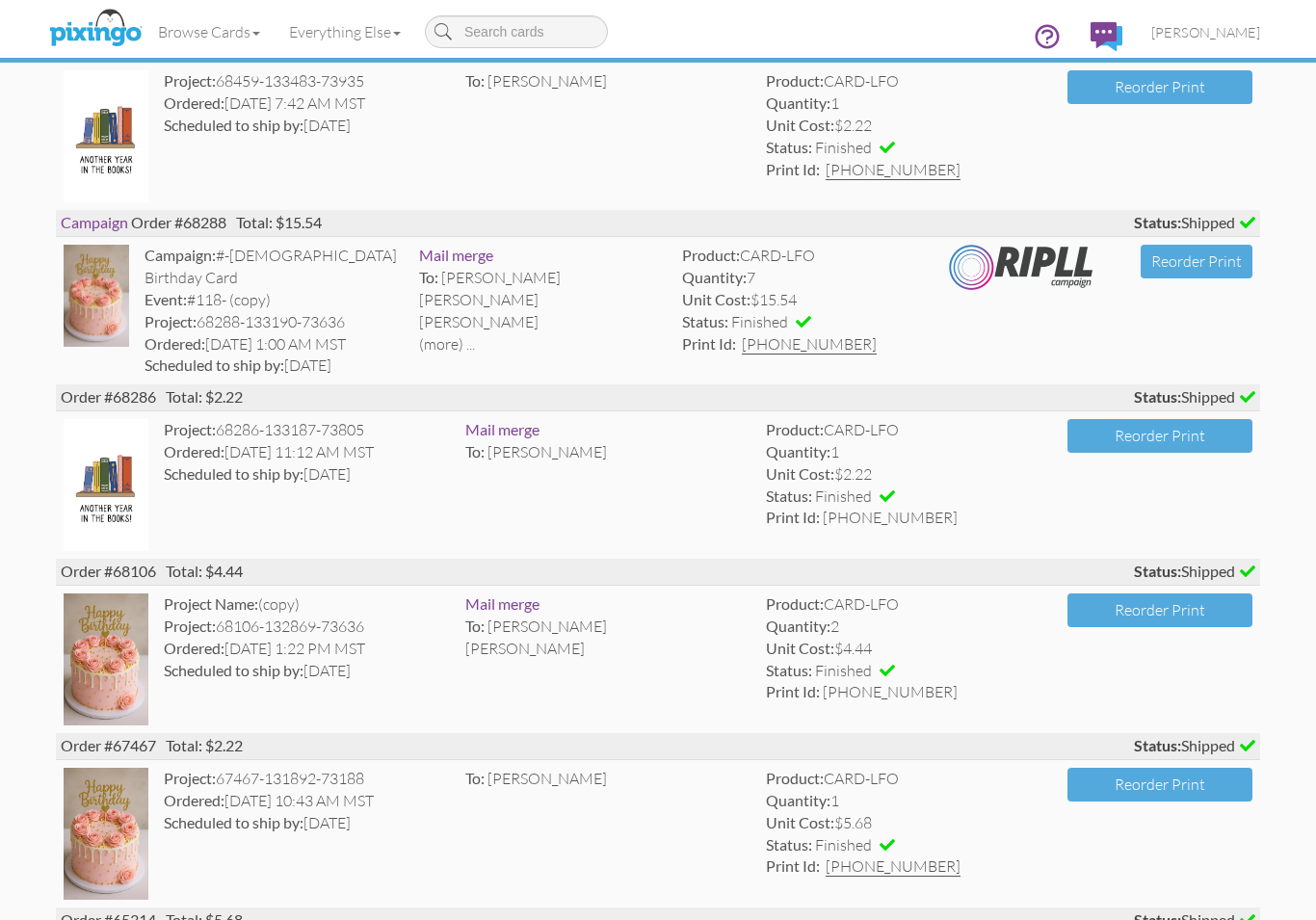 click on "Order #68106
Total: $4.44
Status:
Shipped
Project Name:   (copy)
Project:  68106-132869-73636
Ordered:  [DATE] 1:22 PM  MST
Scheduled to ship by:   [DATE]
Mail merge
To:
[PERSON_NAME]
[PERSON_NAME]
2" at bounding box center [658, 645] 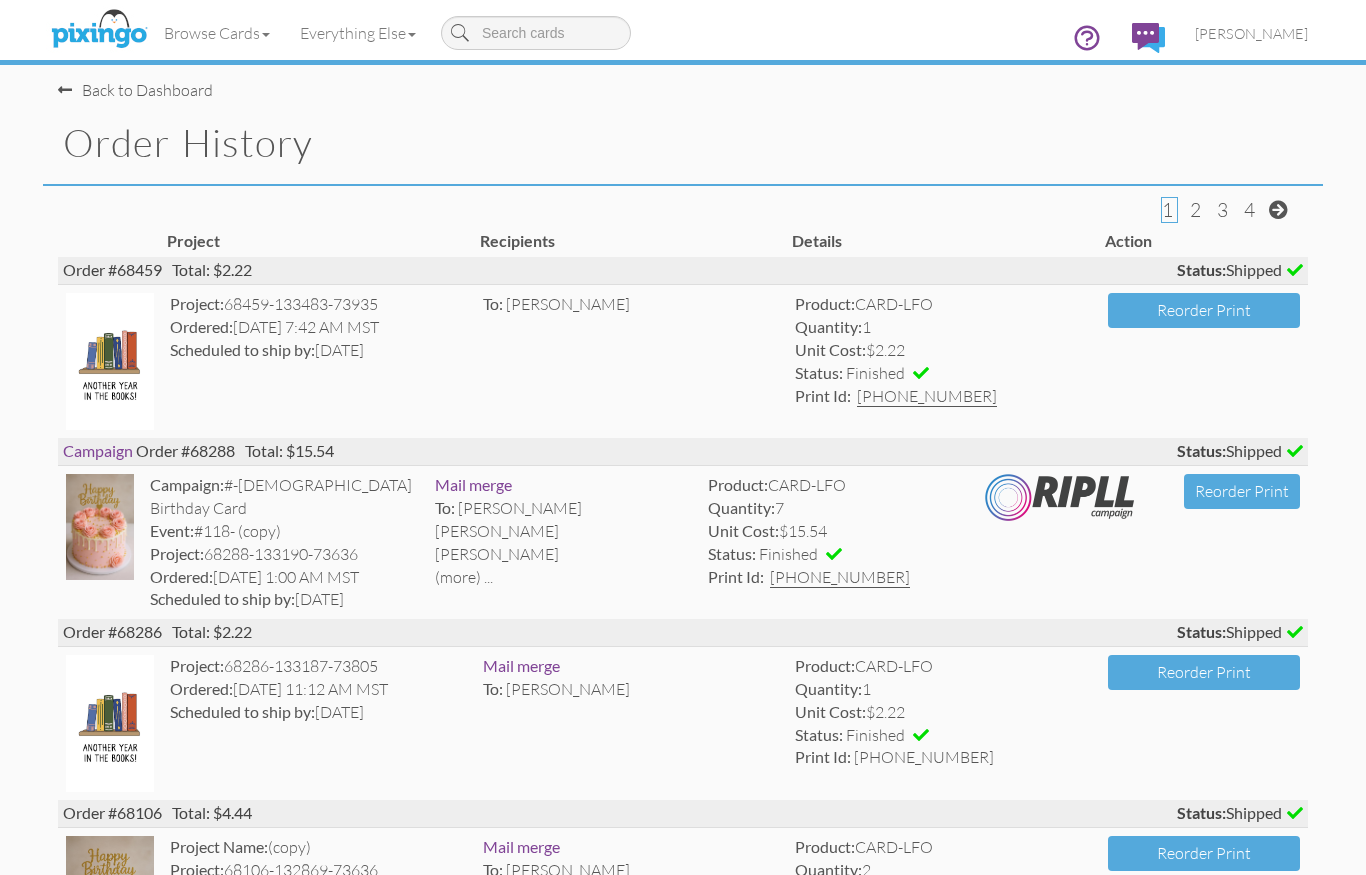 scroll, scrollTop: 0, scrollLeft: 0, axis: both 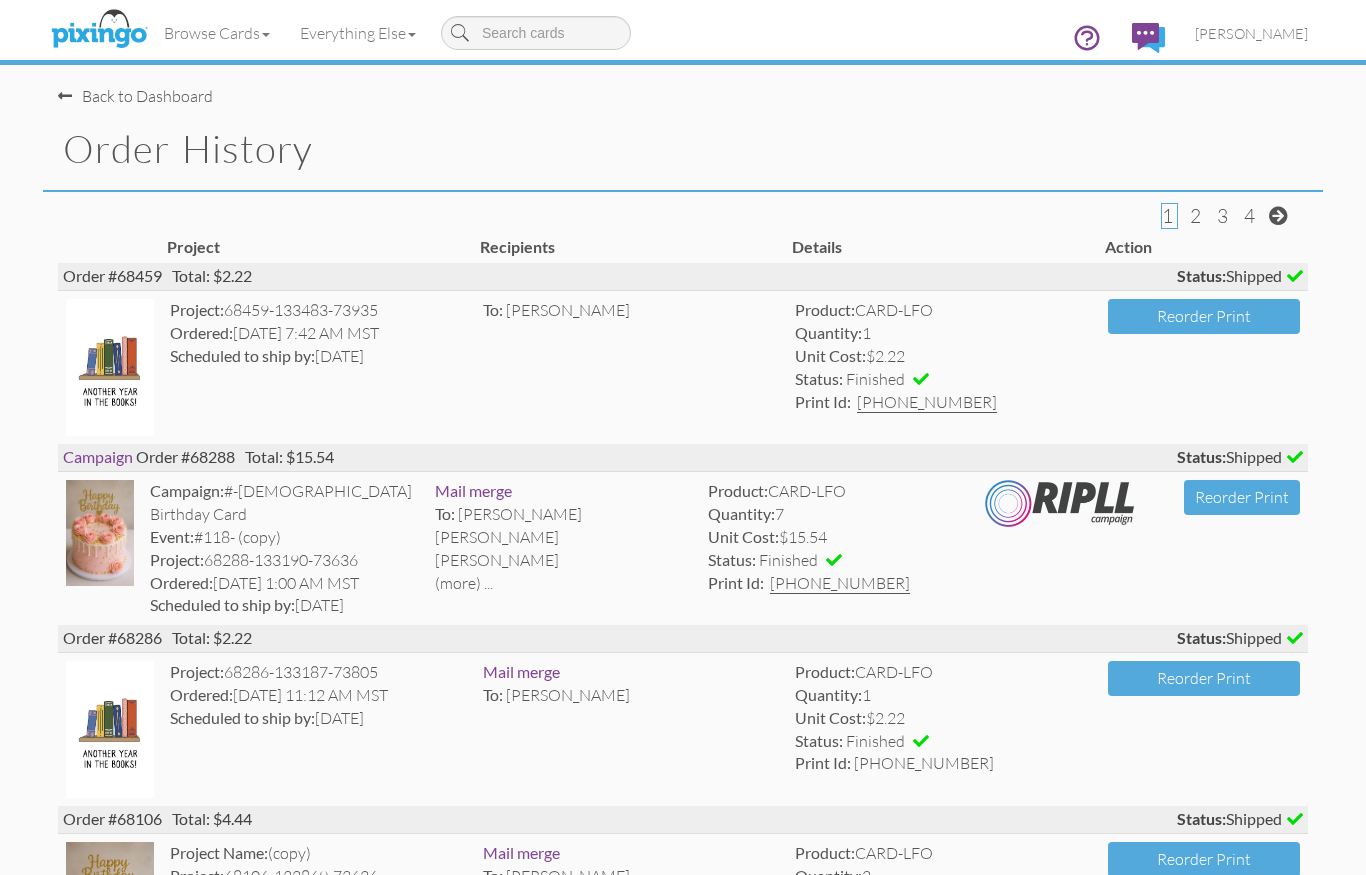 click on "[PERSON_NAME]" at bounding box center (1251, 33) 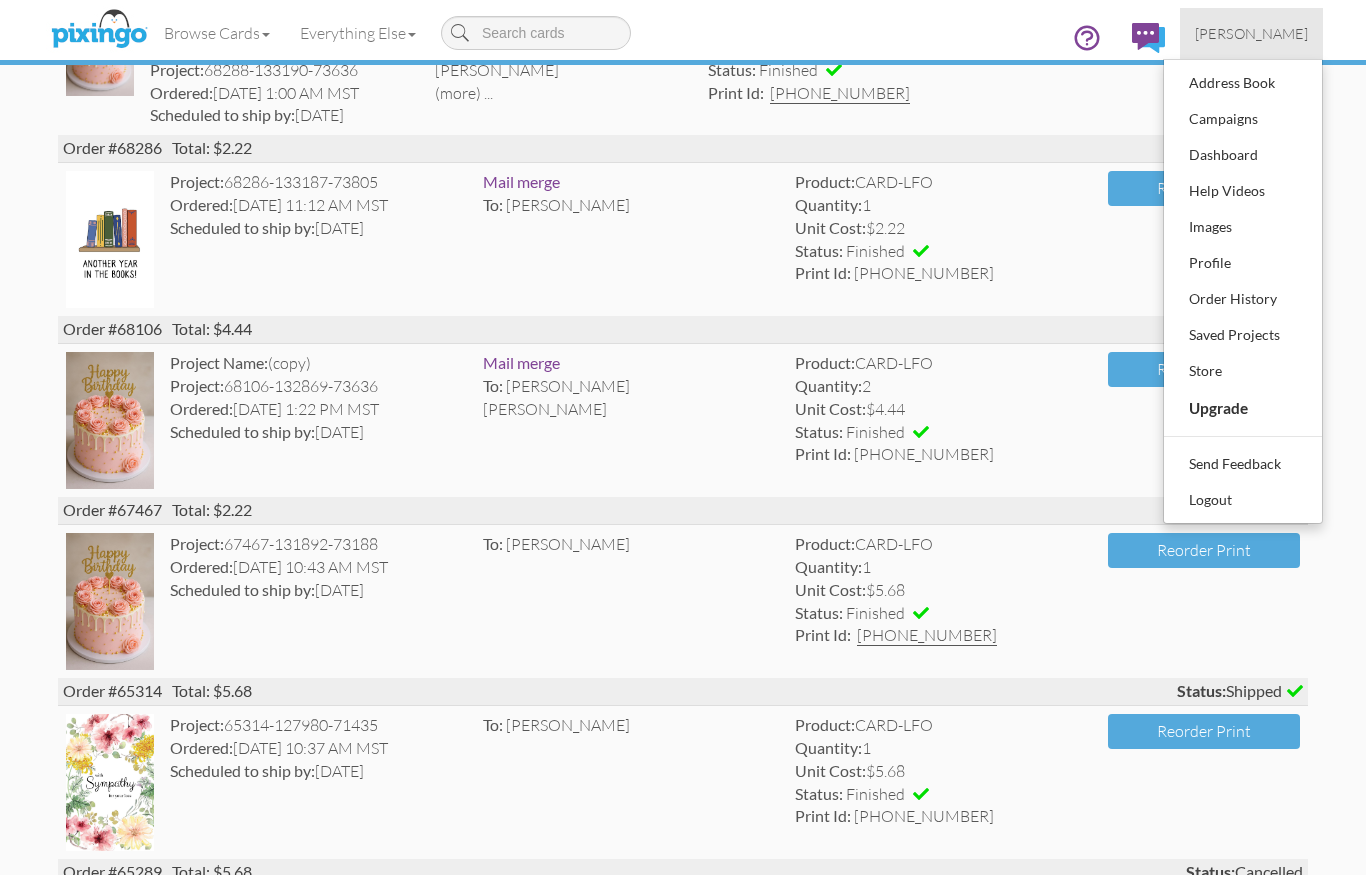 scroll, scrollTop: 489, scrollLeft: 0, axis: vertical 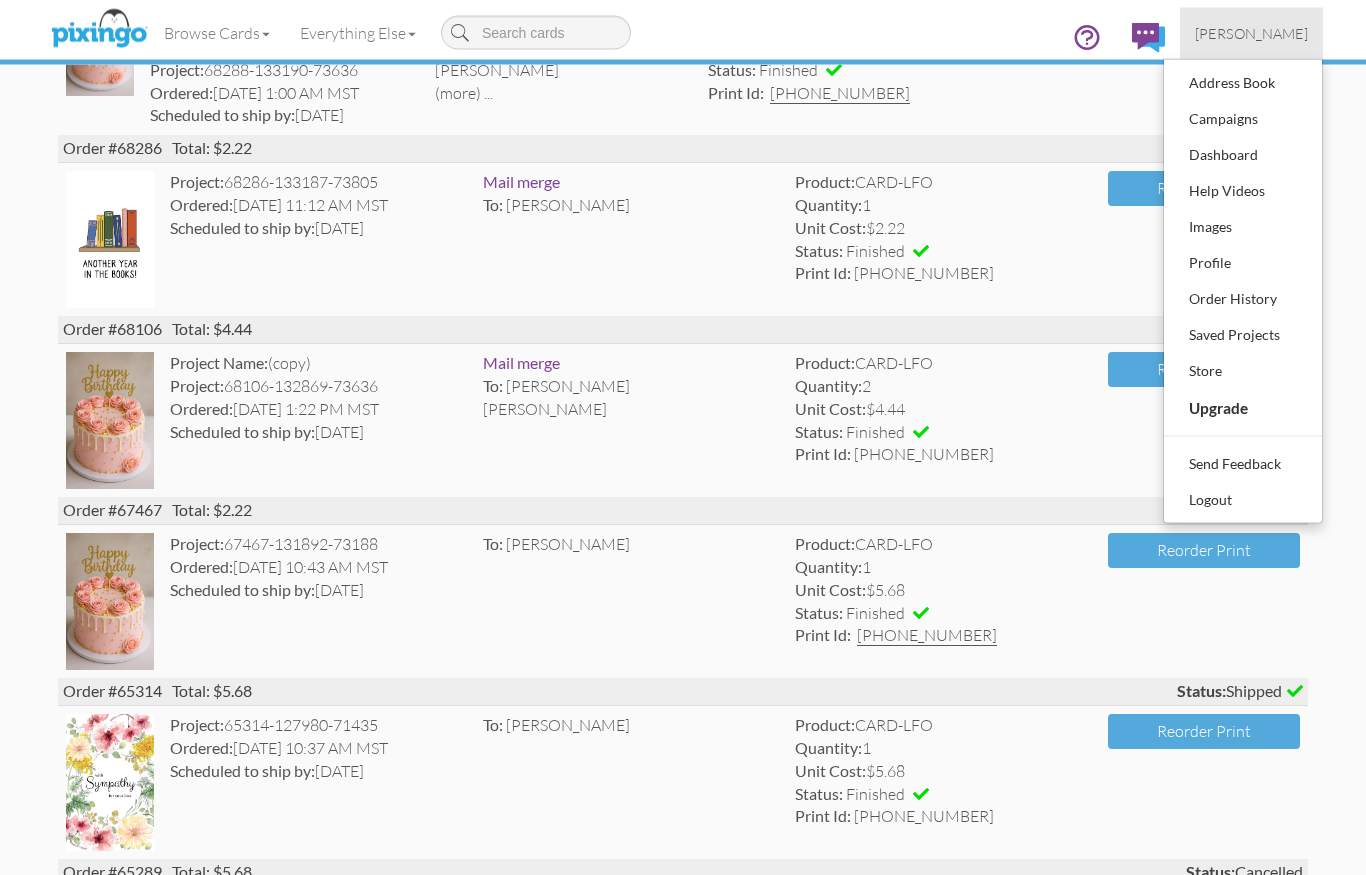 click on "To:
[PERSON_NAME]" at bounding box center [631, 783] 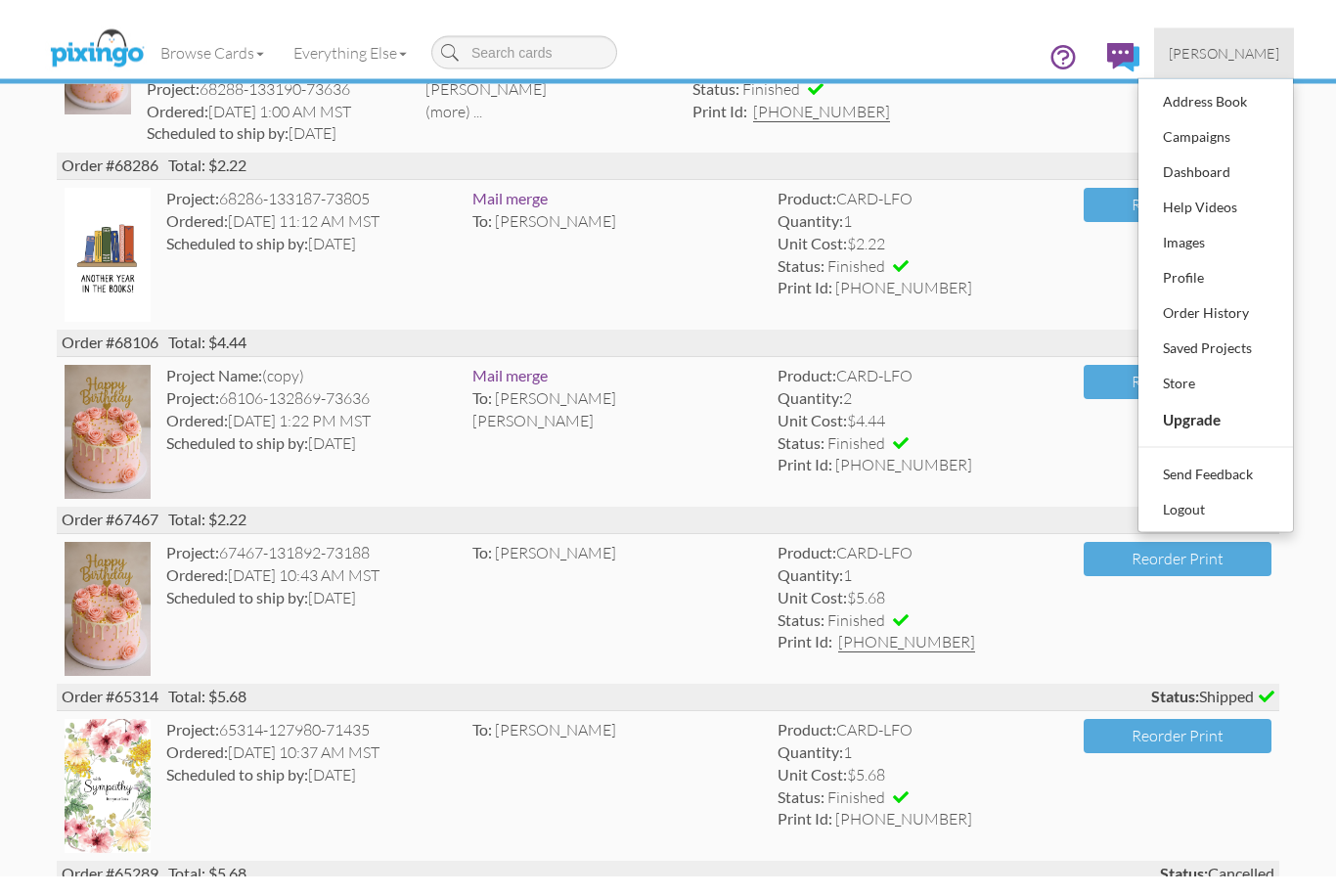 scroll, scrollTop: 0, scrollLeft: 0, axis: both 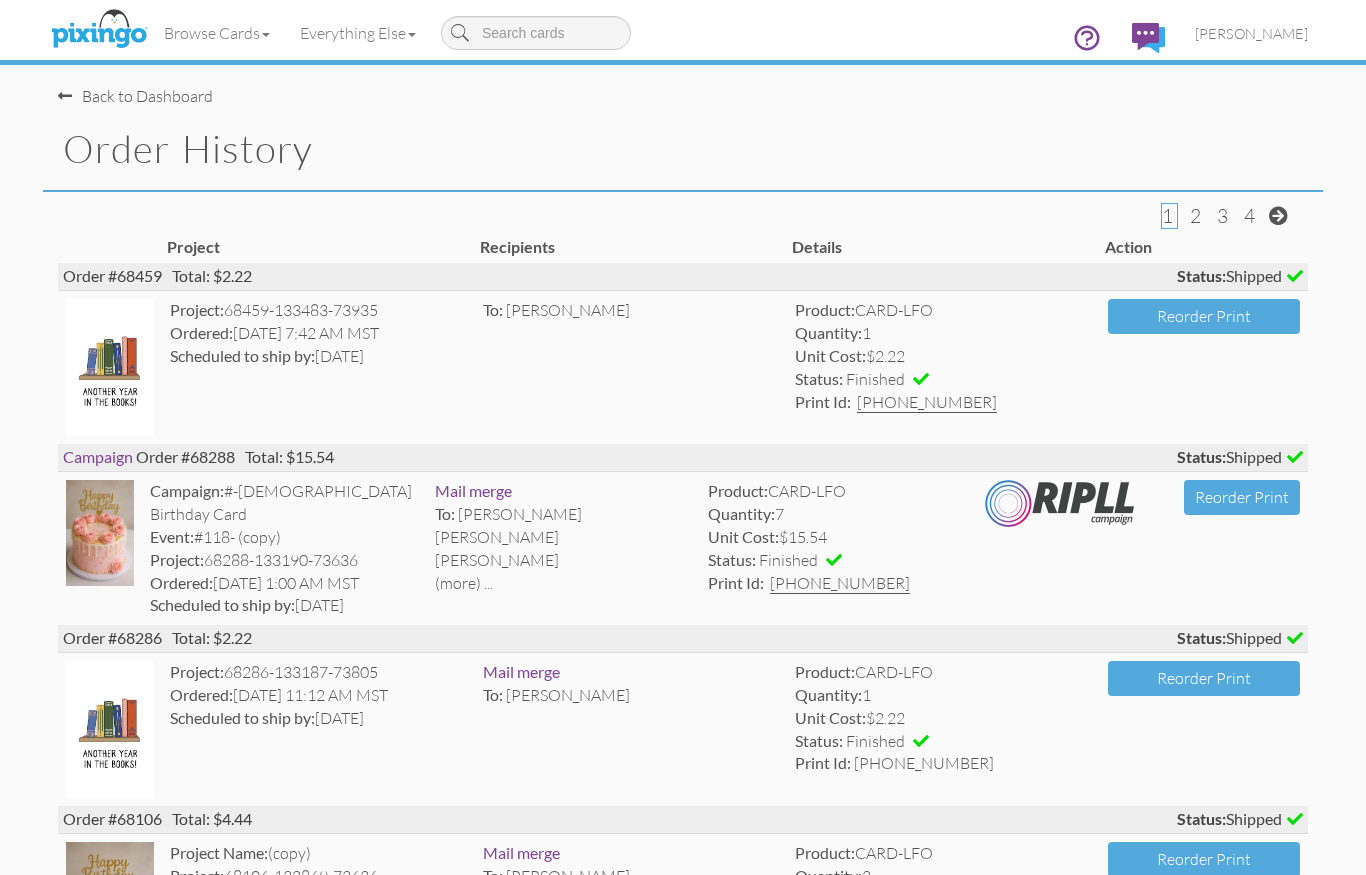 click on "(more) ..." at bounding box center (563, 583) 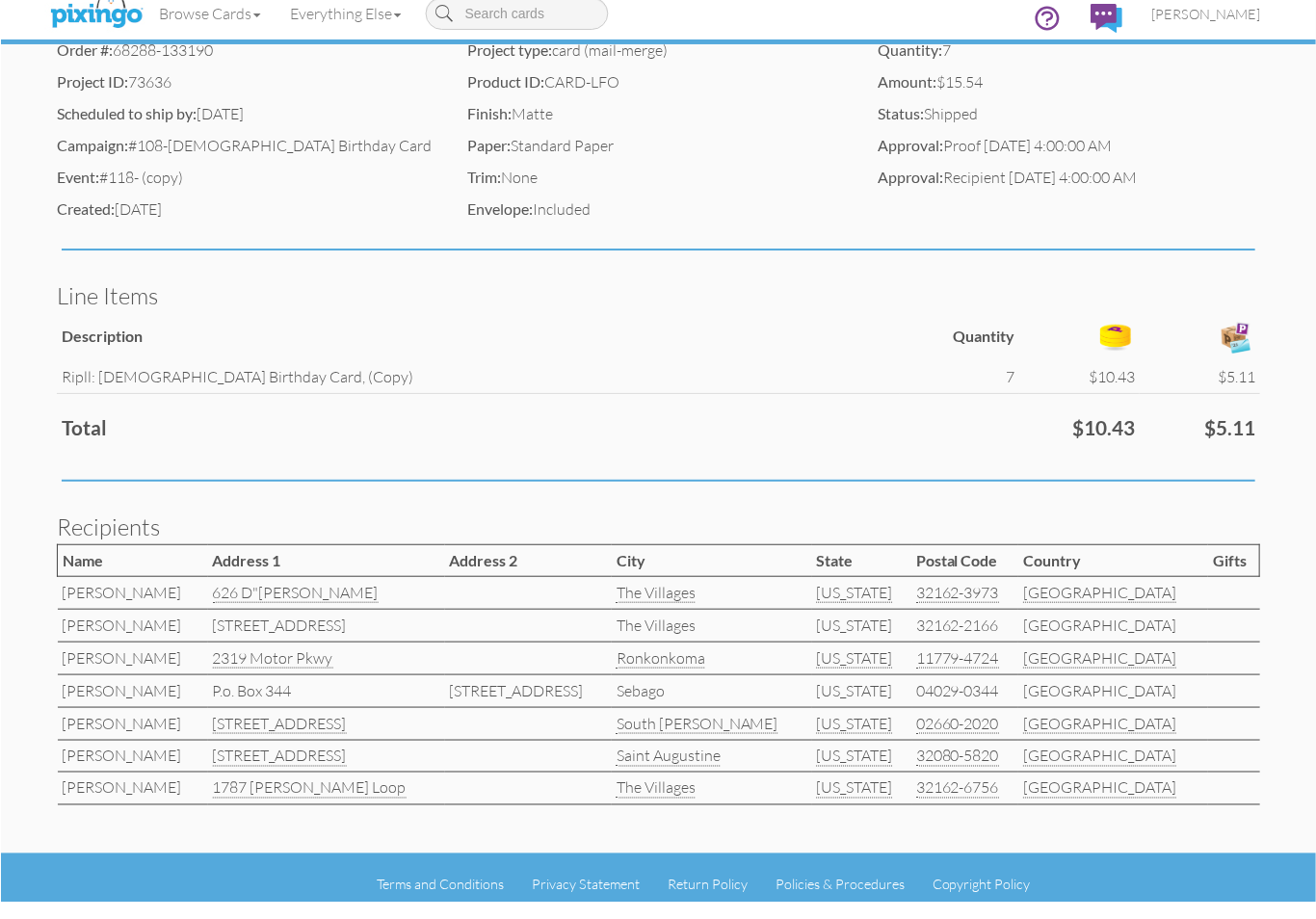 scroll, scrollTop: 604, scrollLeft: 0, axis: vertical 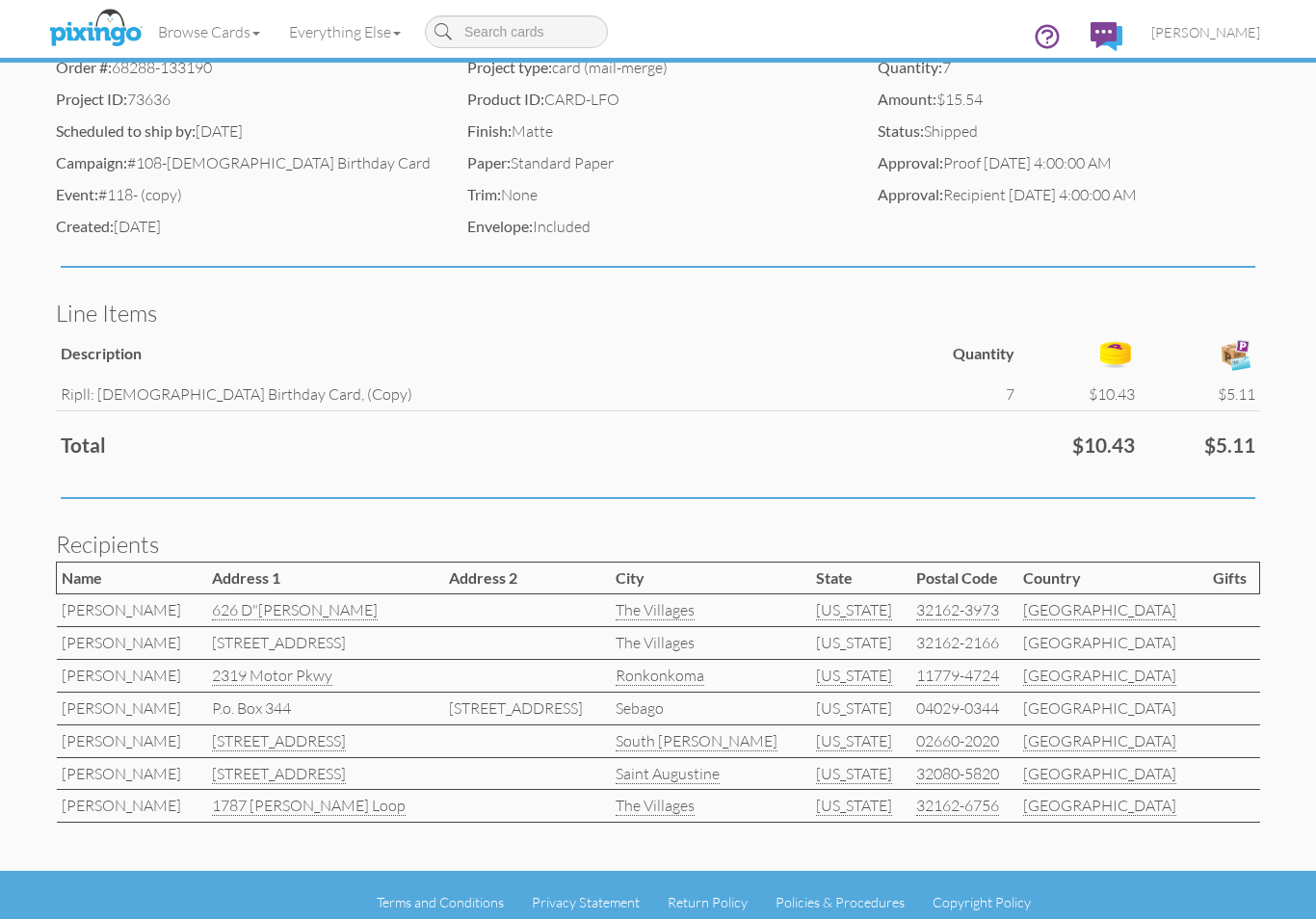 click on "[PERSON_NAME]" at bounding box center [132, 774] 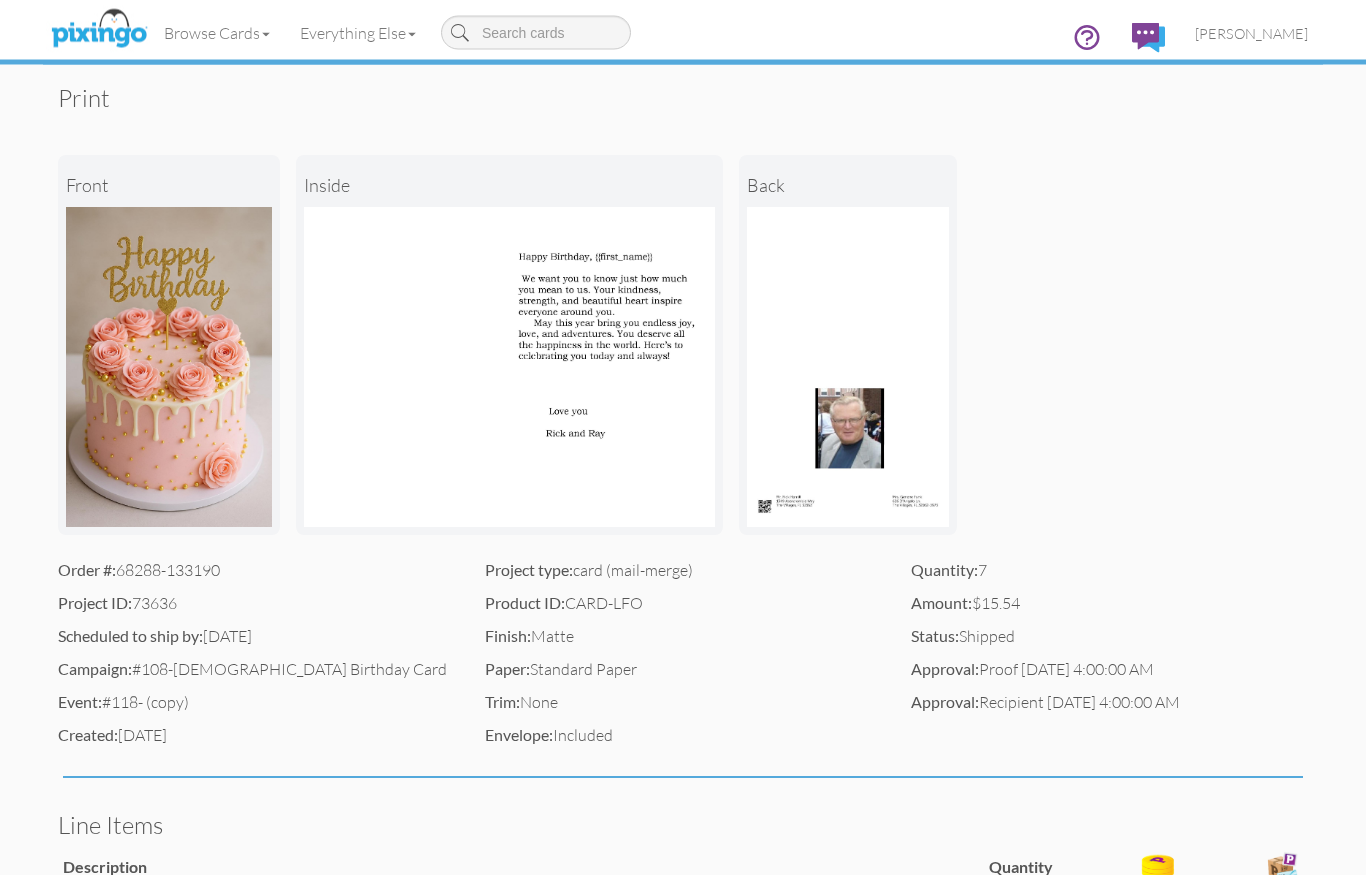scroll, scrollTop: 0, scrollLeft: 0, axis: both 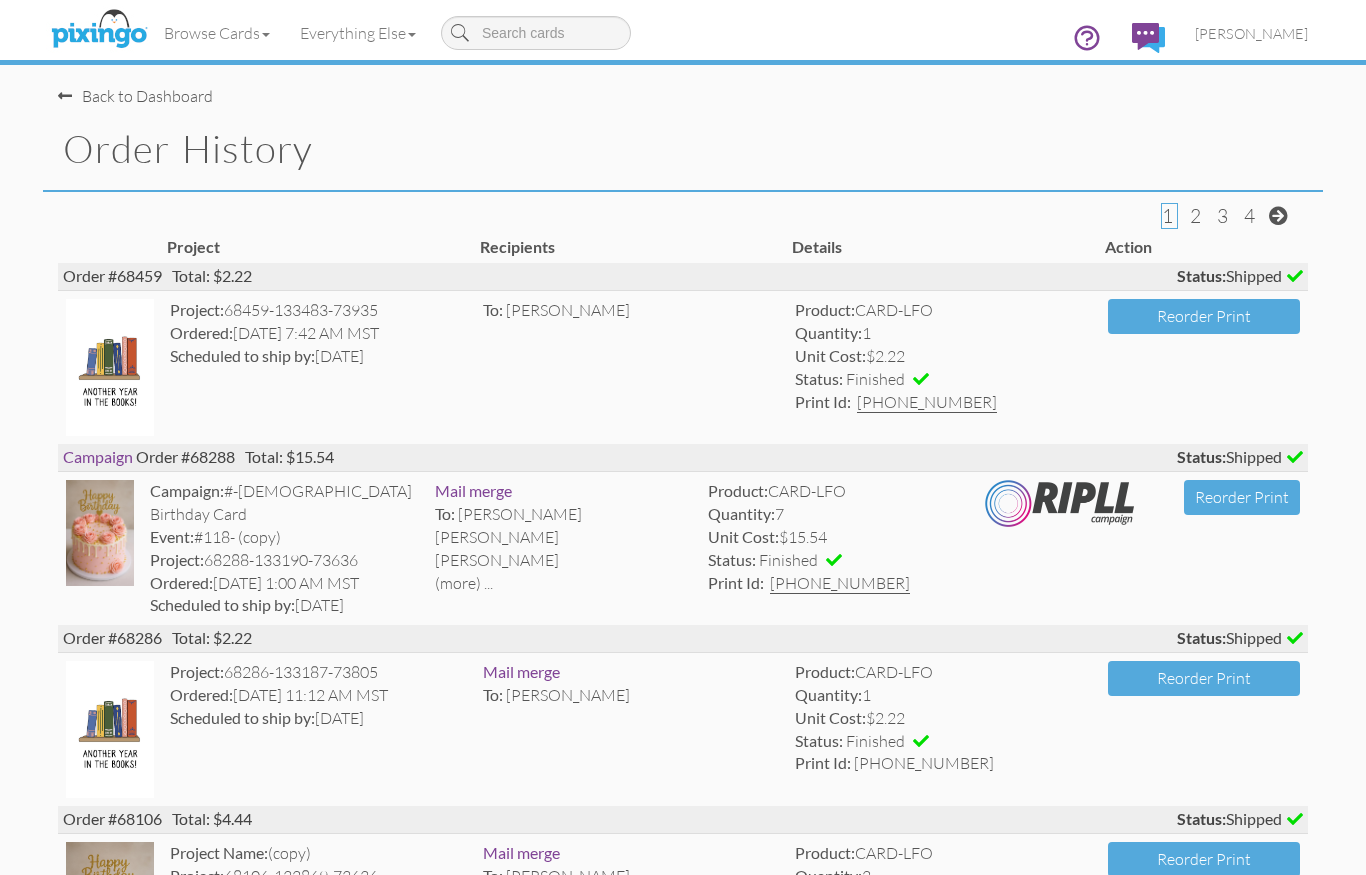 click on "[PERSON_NAME]" at bounding box center (1251, 33) 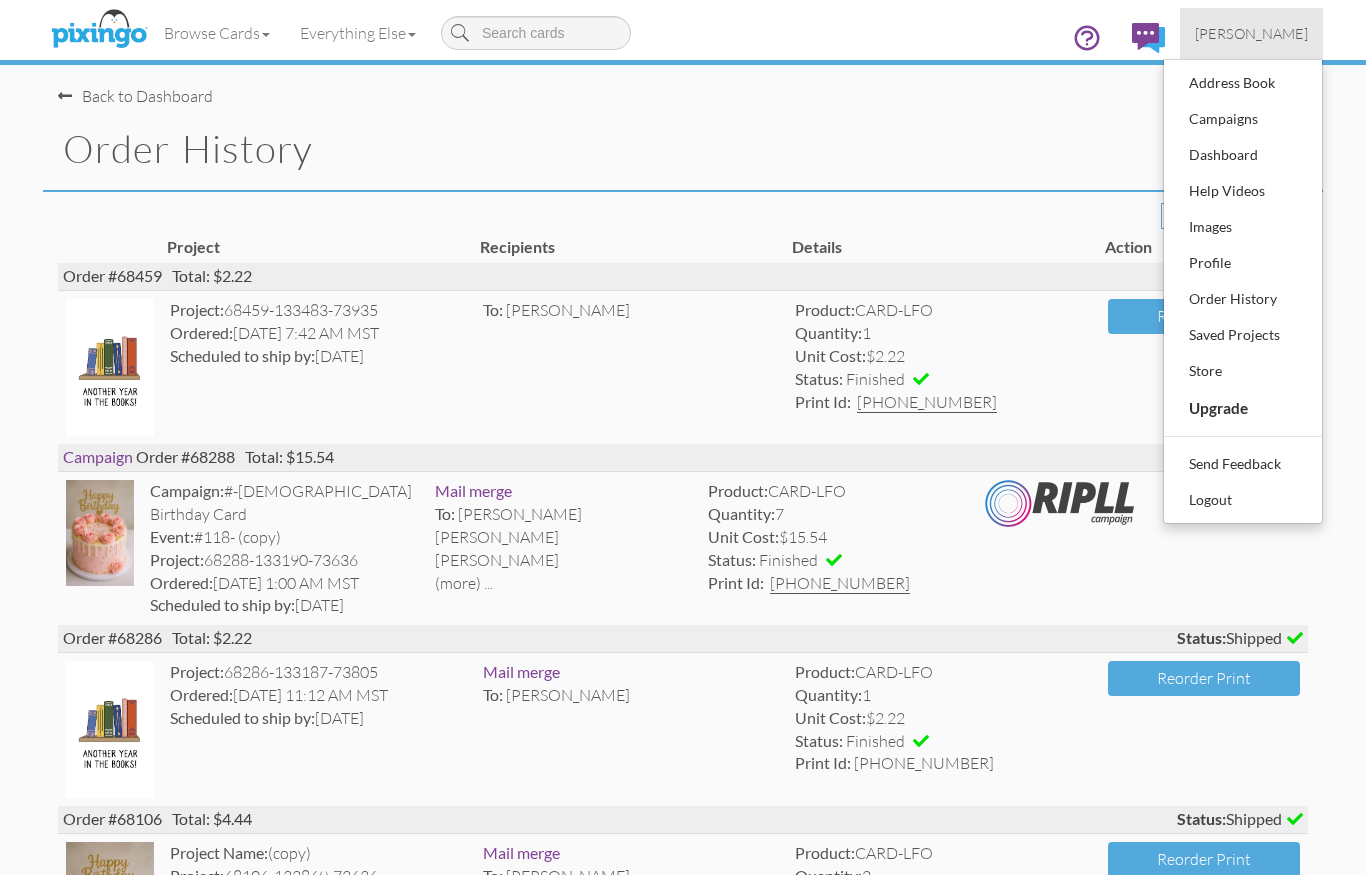 click on "Address Book" at bounding box center (1243, 83) 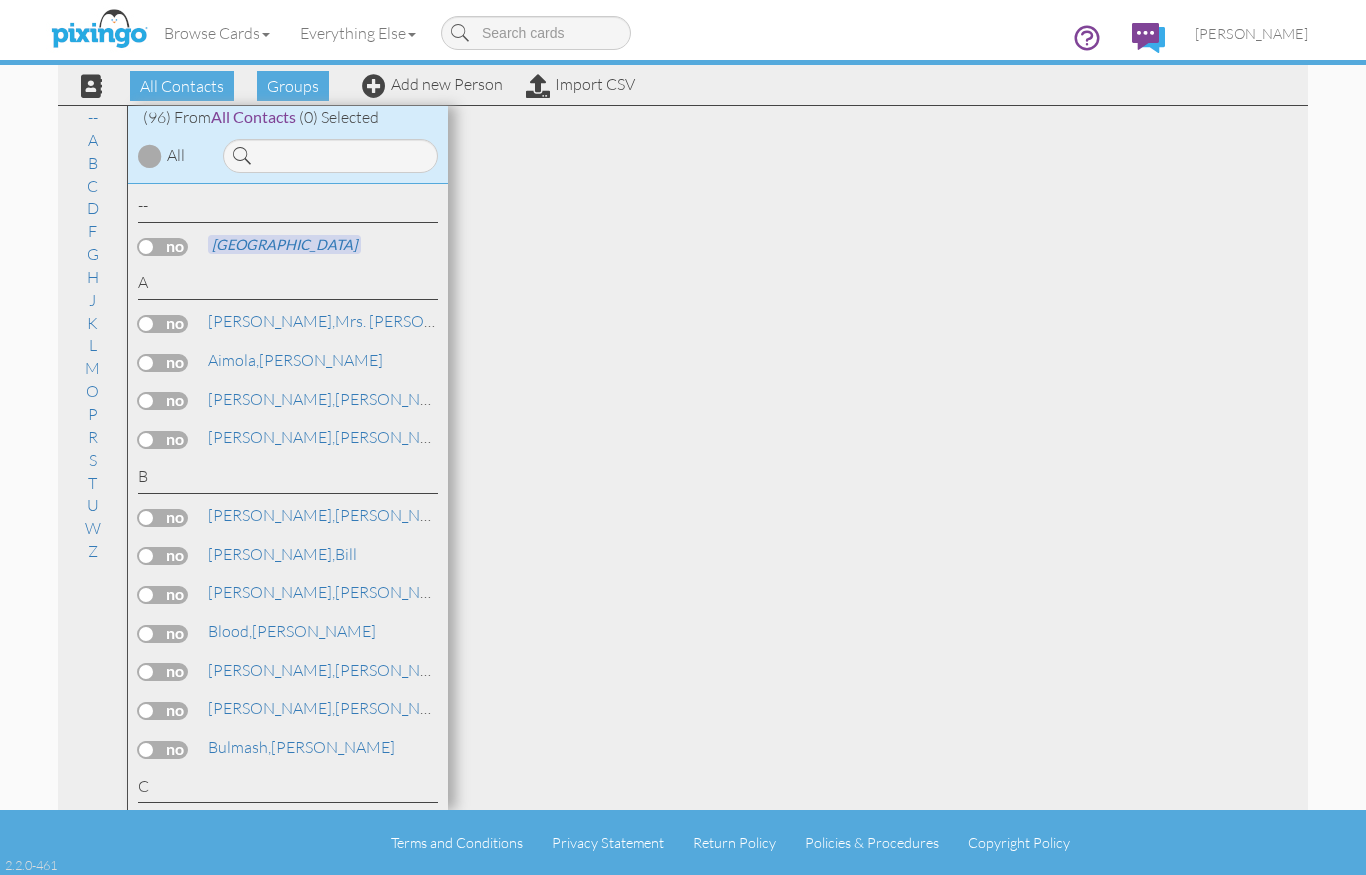 click on "O" at bounding box center (92, 391) 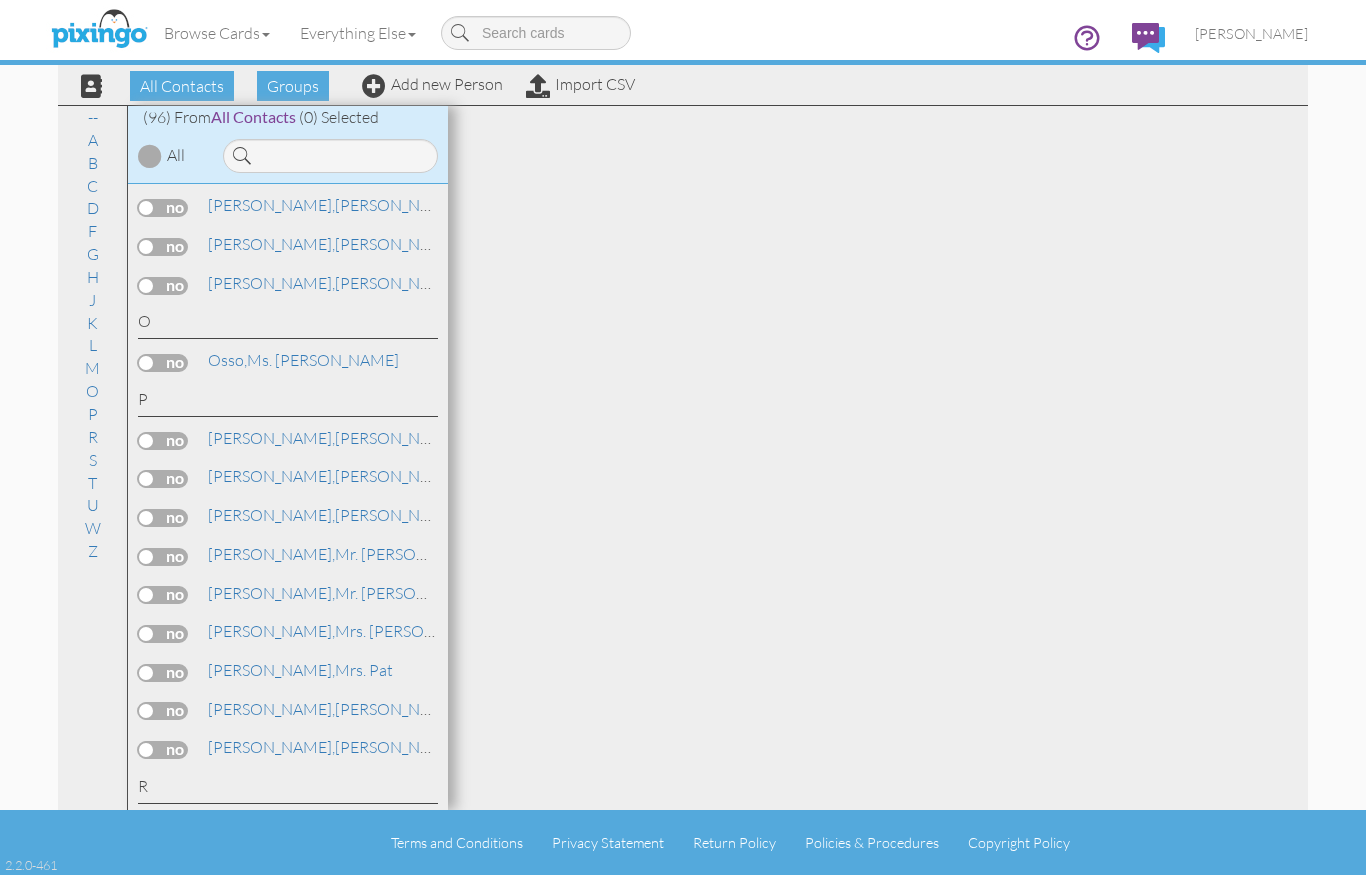 click on "[PERSON_NAME]," at bounding box center [271, 670] 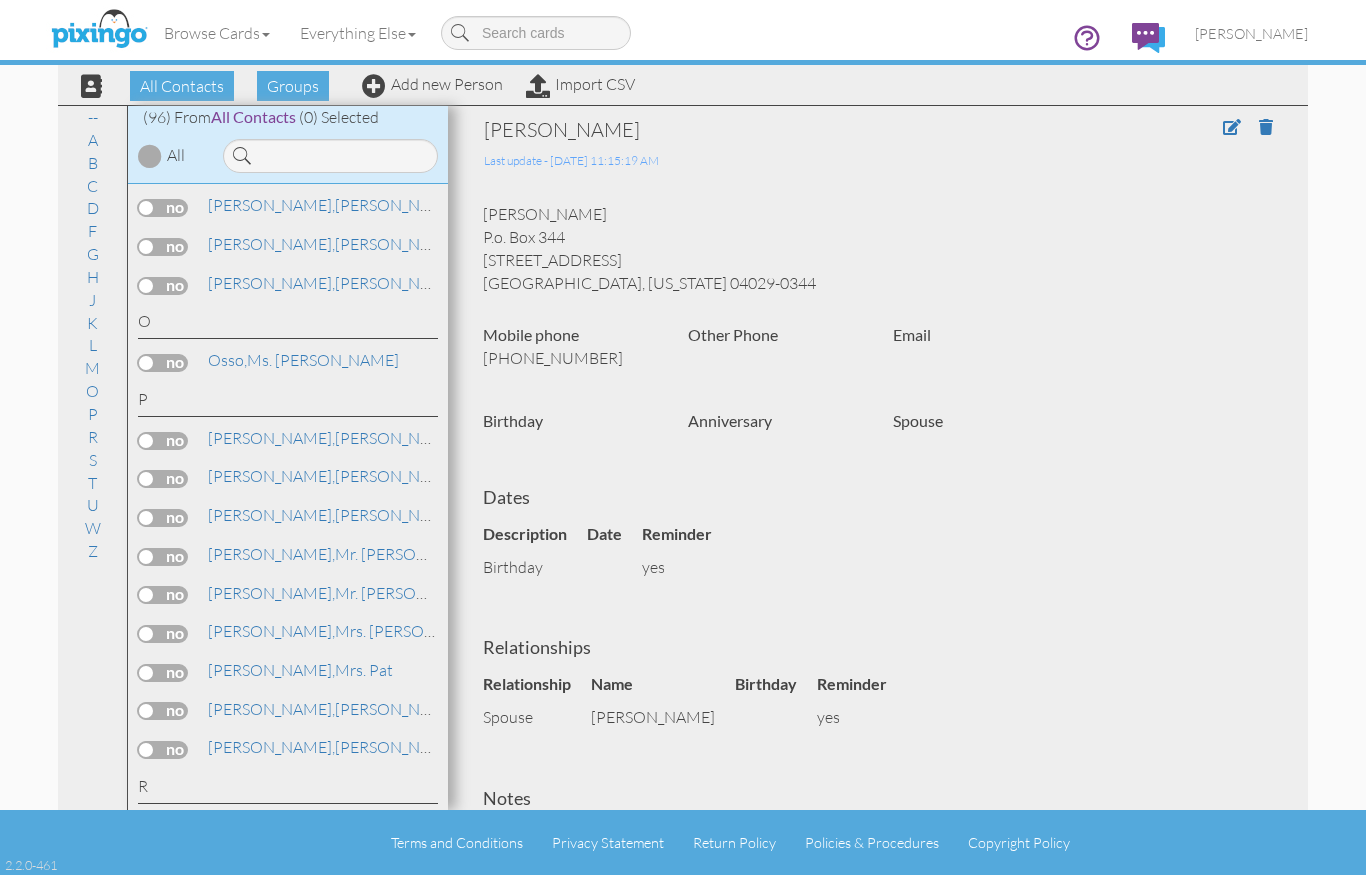 click on "[PERSON_NAME],
Mrs. Pat" at bounding box center (300, 670) 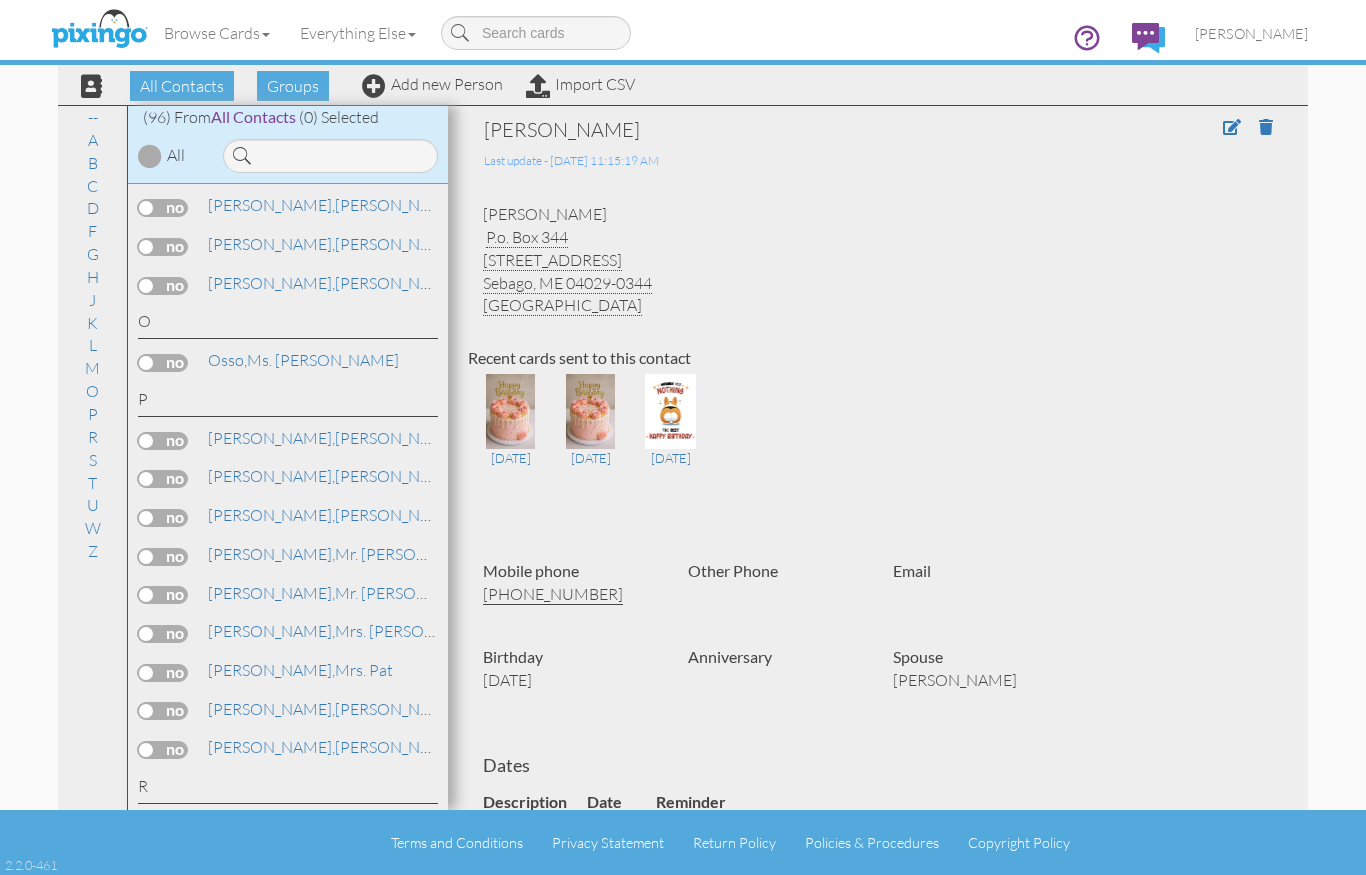 scroll, scrollTop: 0, scrollLeft: 0, axis: both 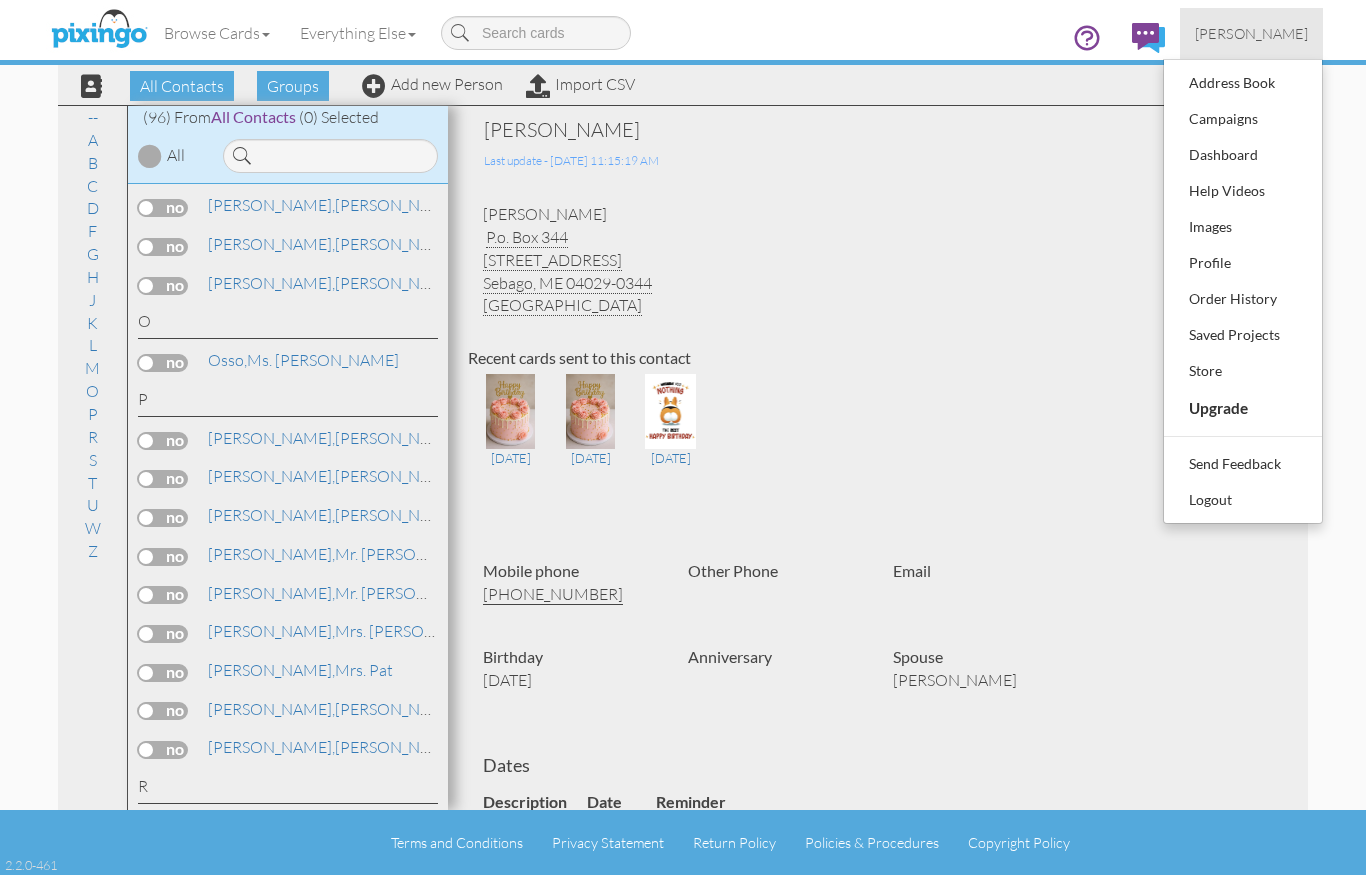 click on "Campaigns" at bounding box center (1243, 119) 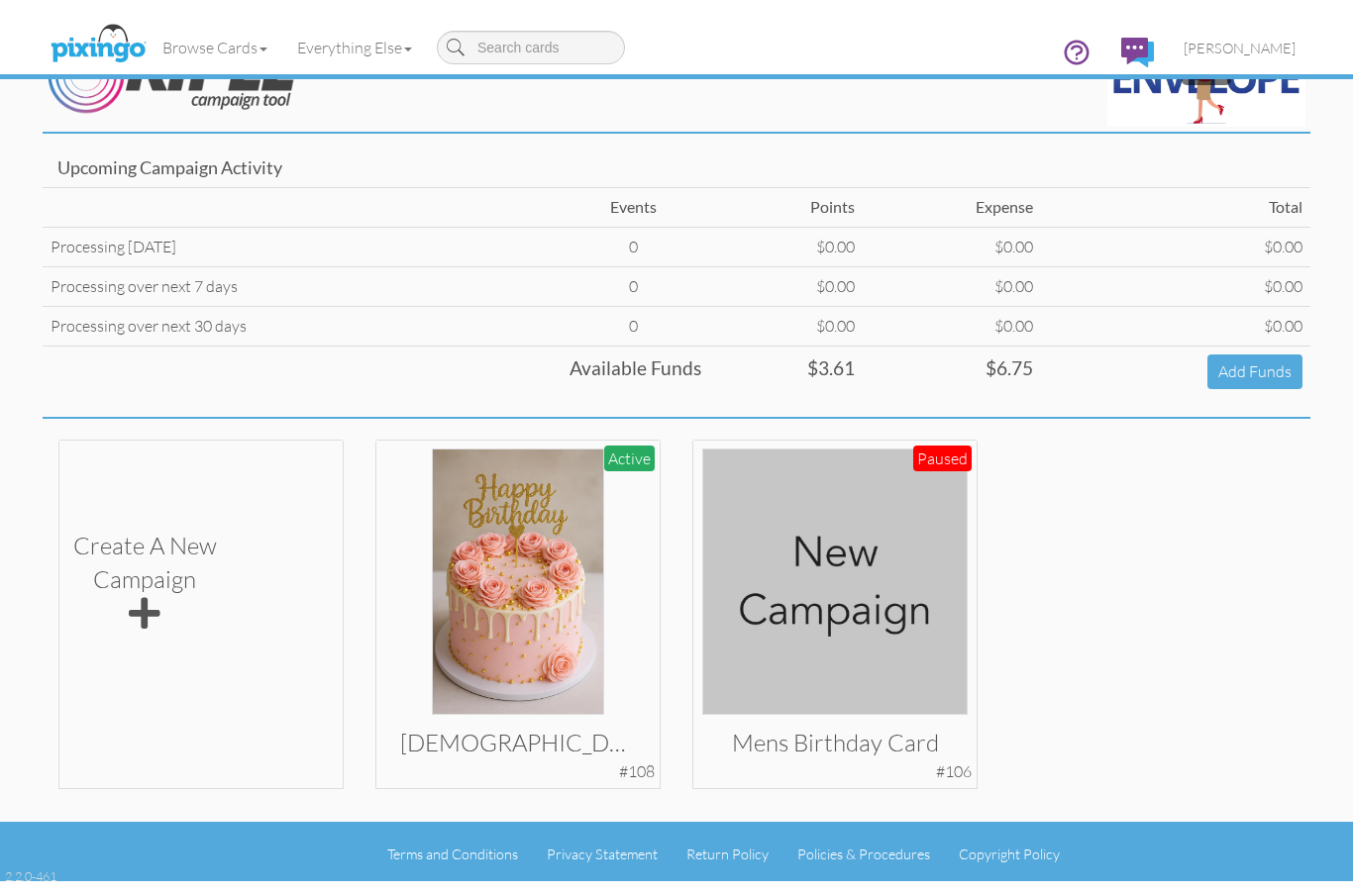 scroll, scrollTop: 0, scrollLeft: 0, axis: both 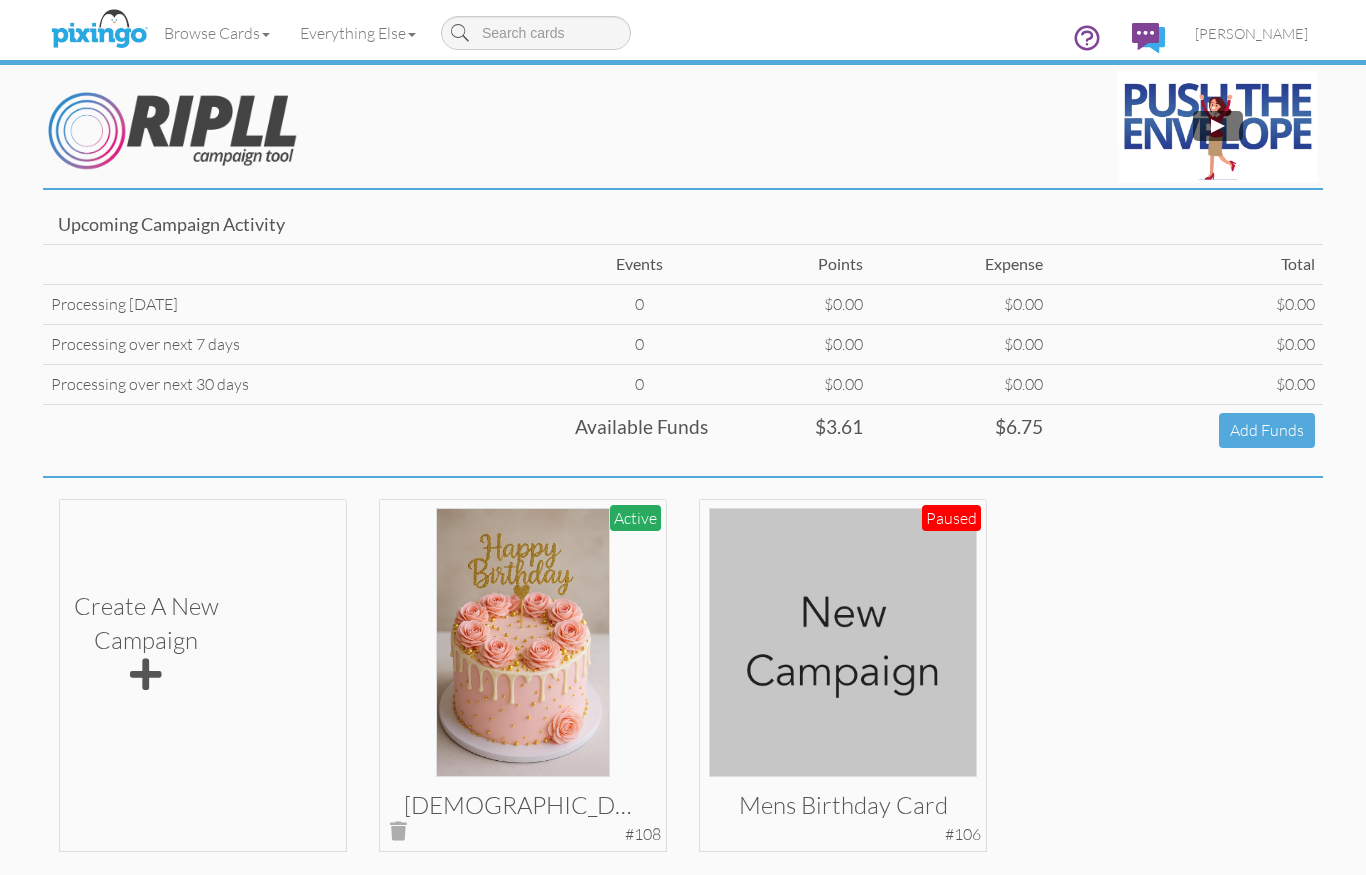 click on "View Campaign" at bounding box center (523, 863) 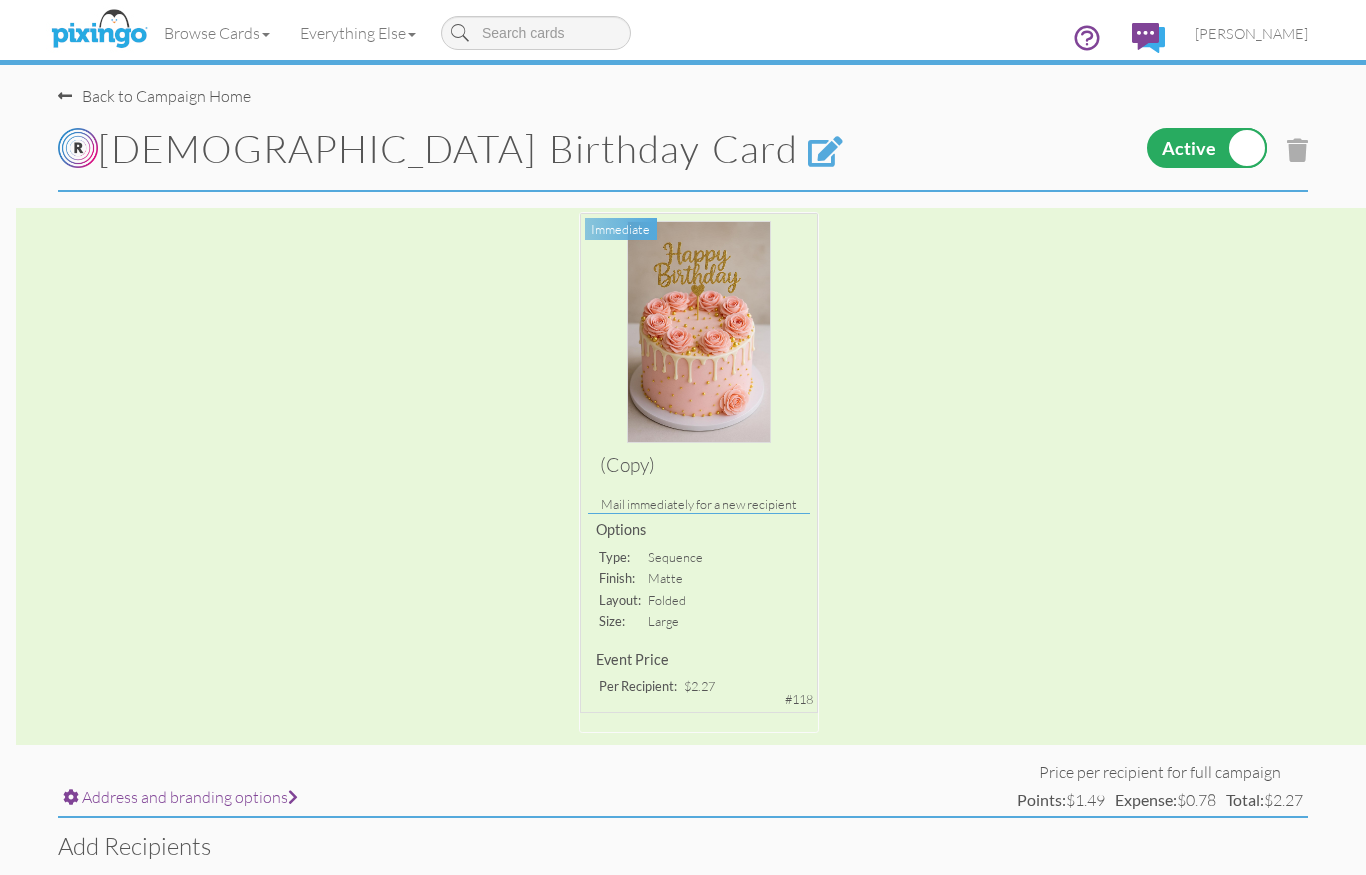 click at bounding box center (1207, 148) 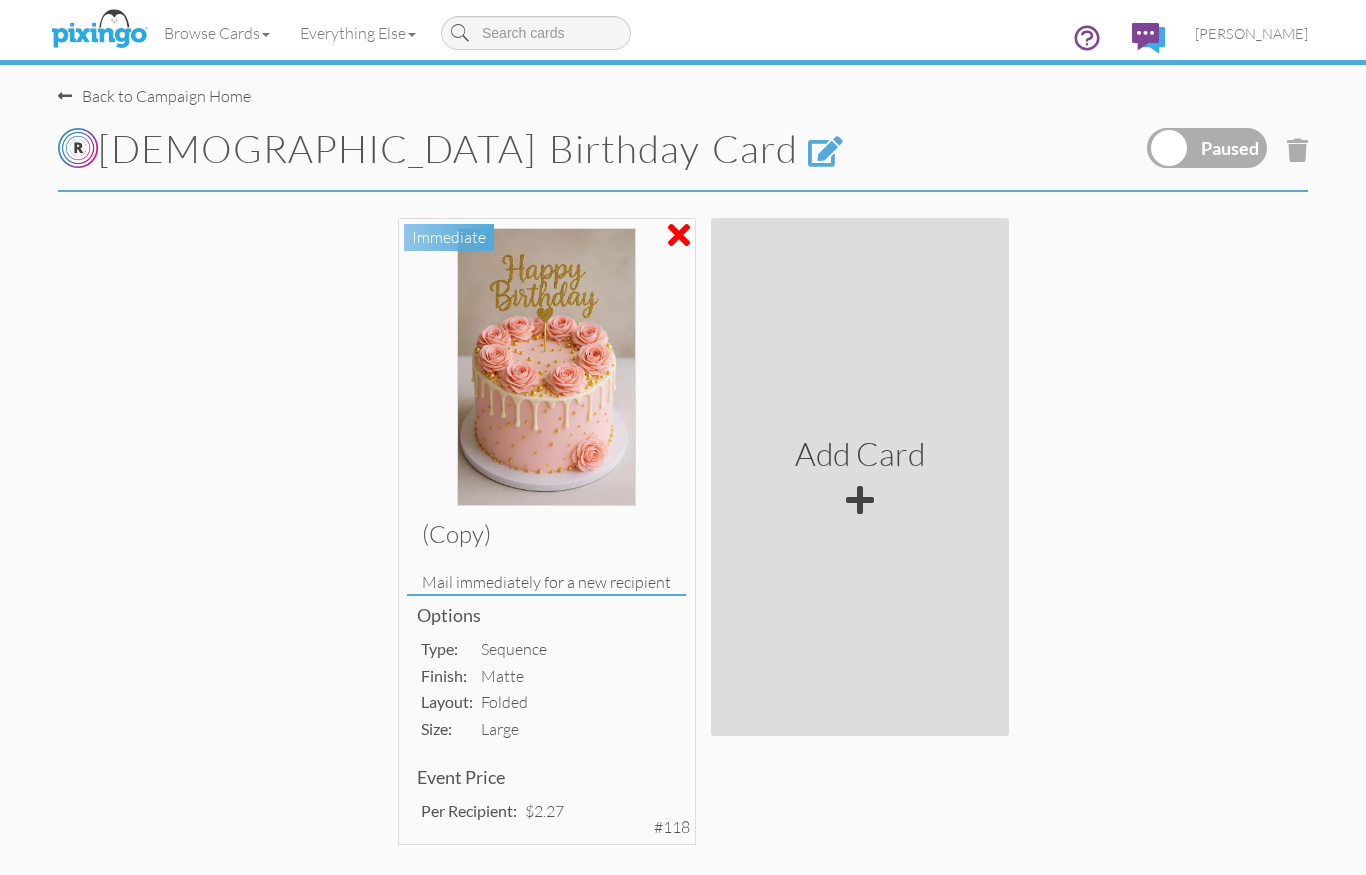 click on "[PERSON_NAME]" at bounding box center (1251, 33) 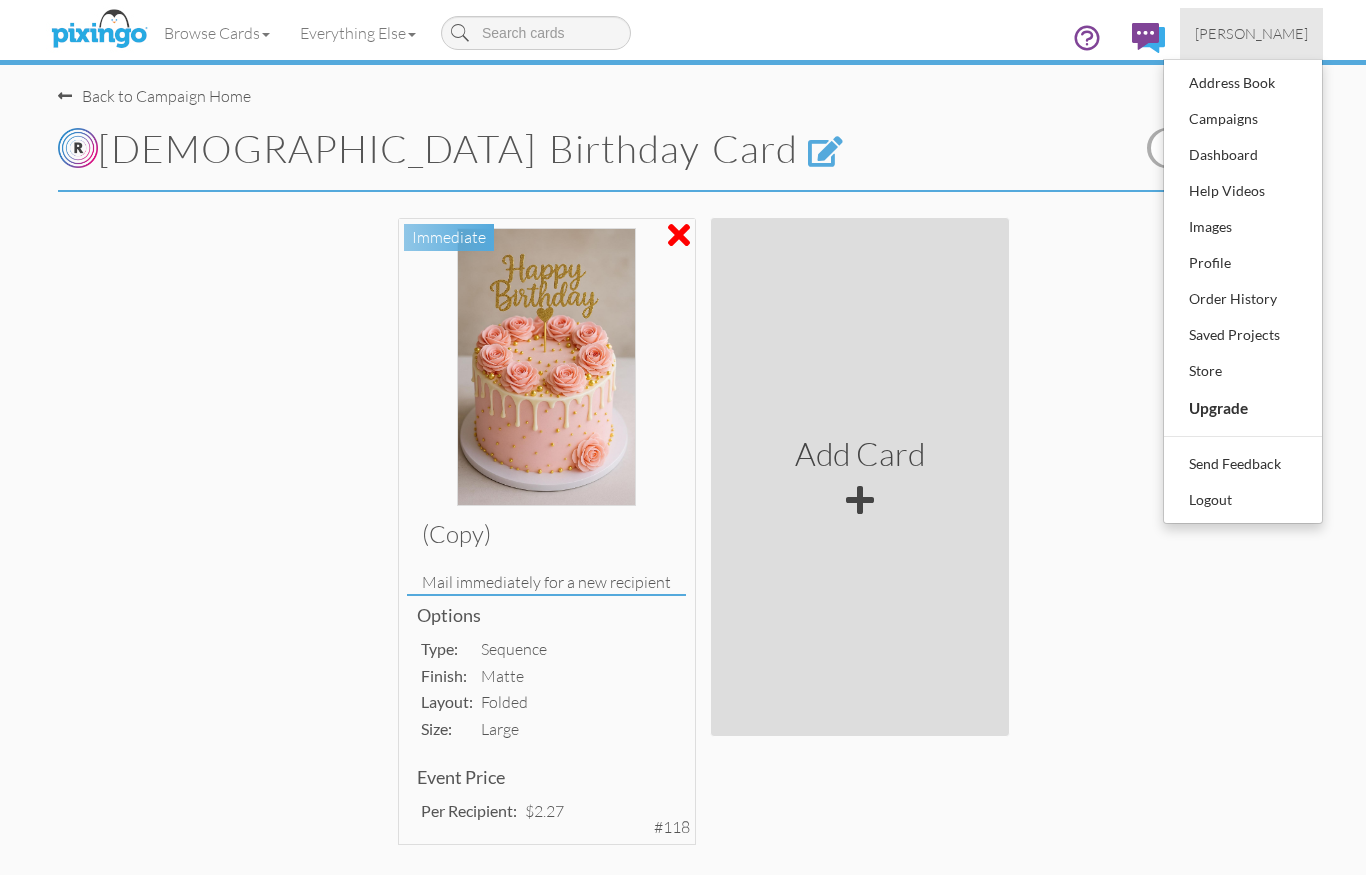 click on "Order History" at bounding box center (1243, 299) 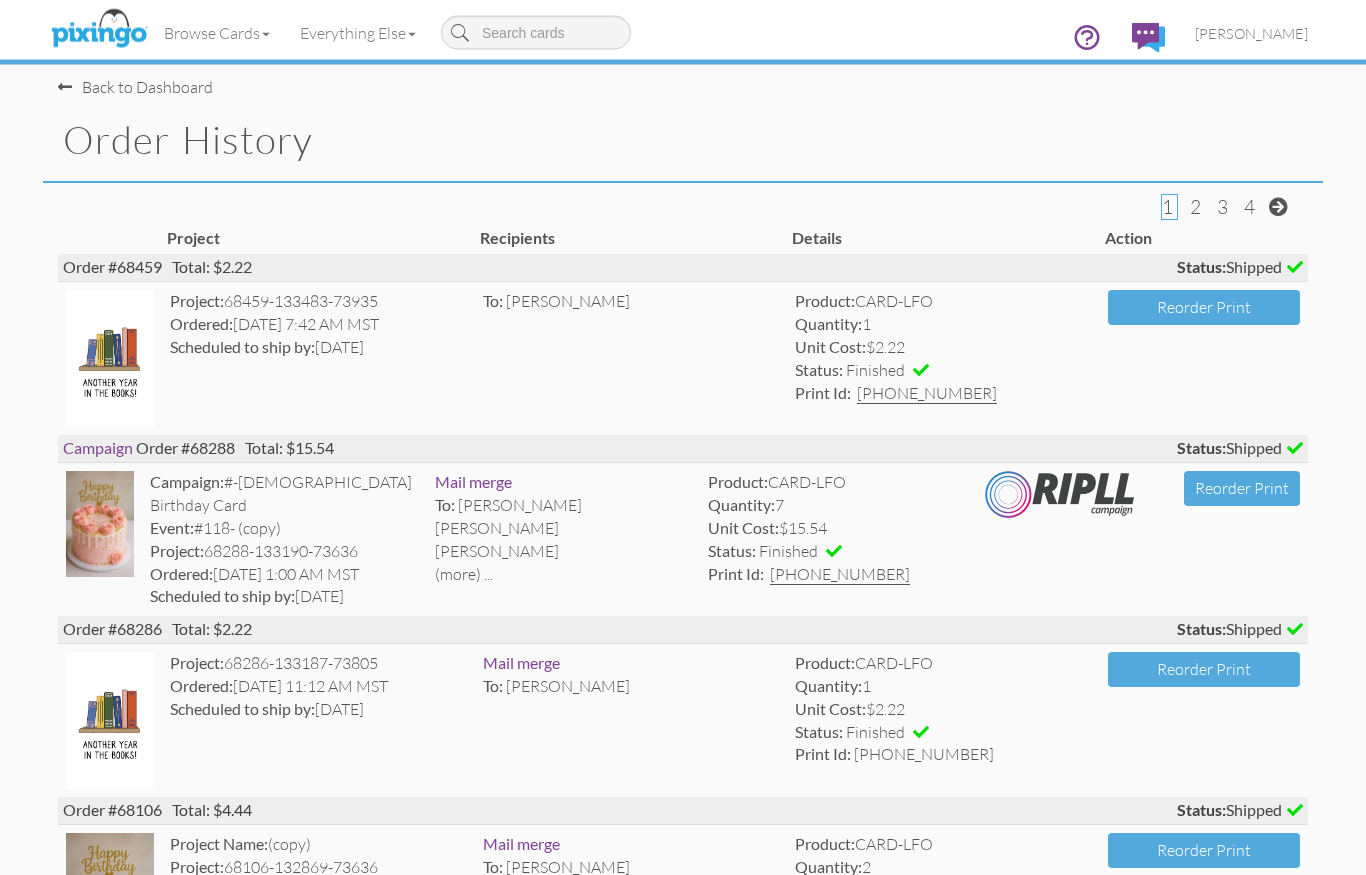 scroll, scrollTop: 0, scrollLeft: 0, axis: both 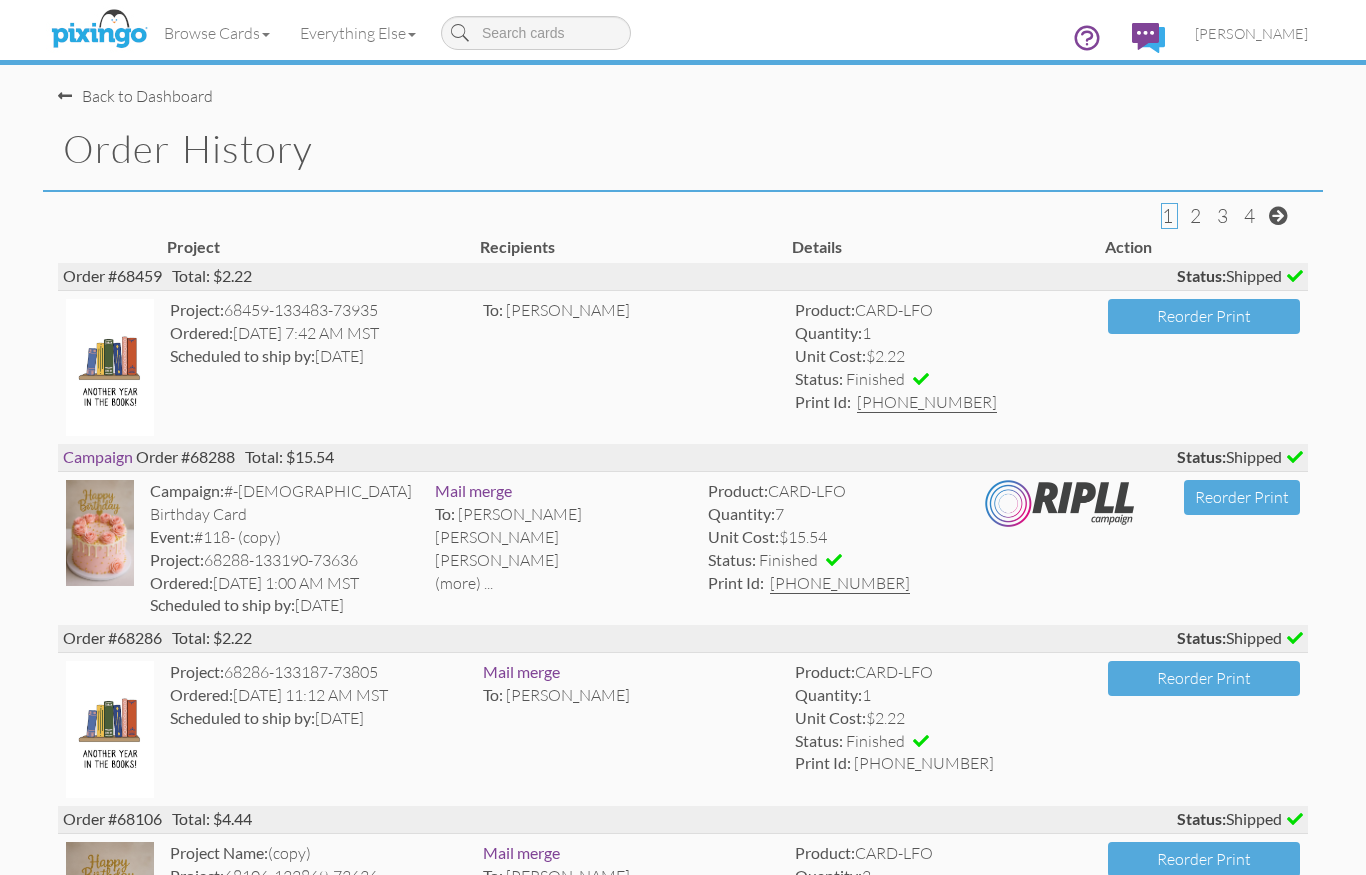 click on "2" at bounding box center [1195, 4548] 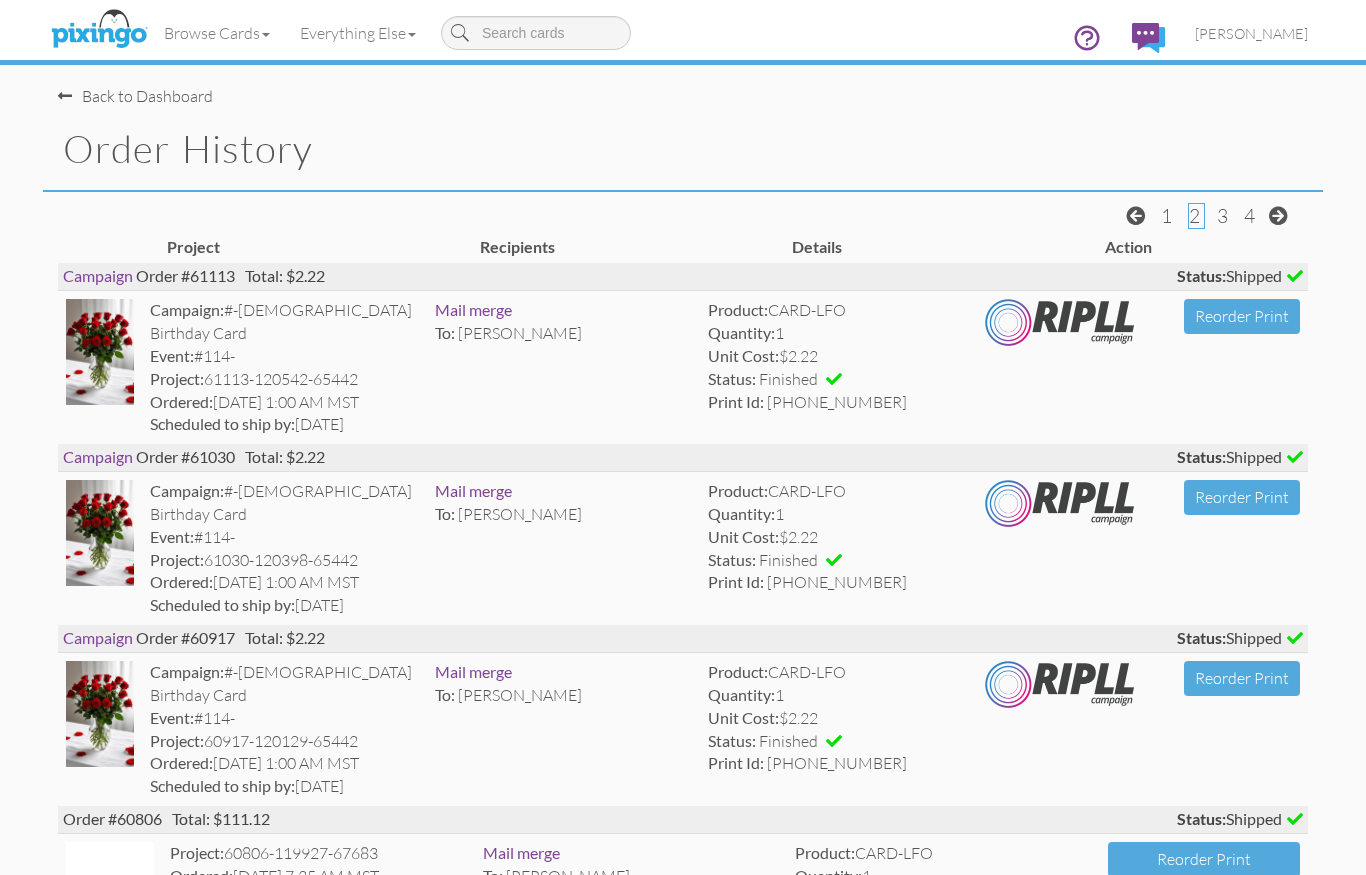 click on "2" at bounding box center (1194, 4741) 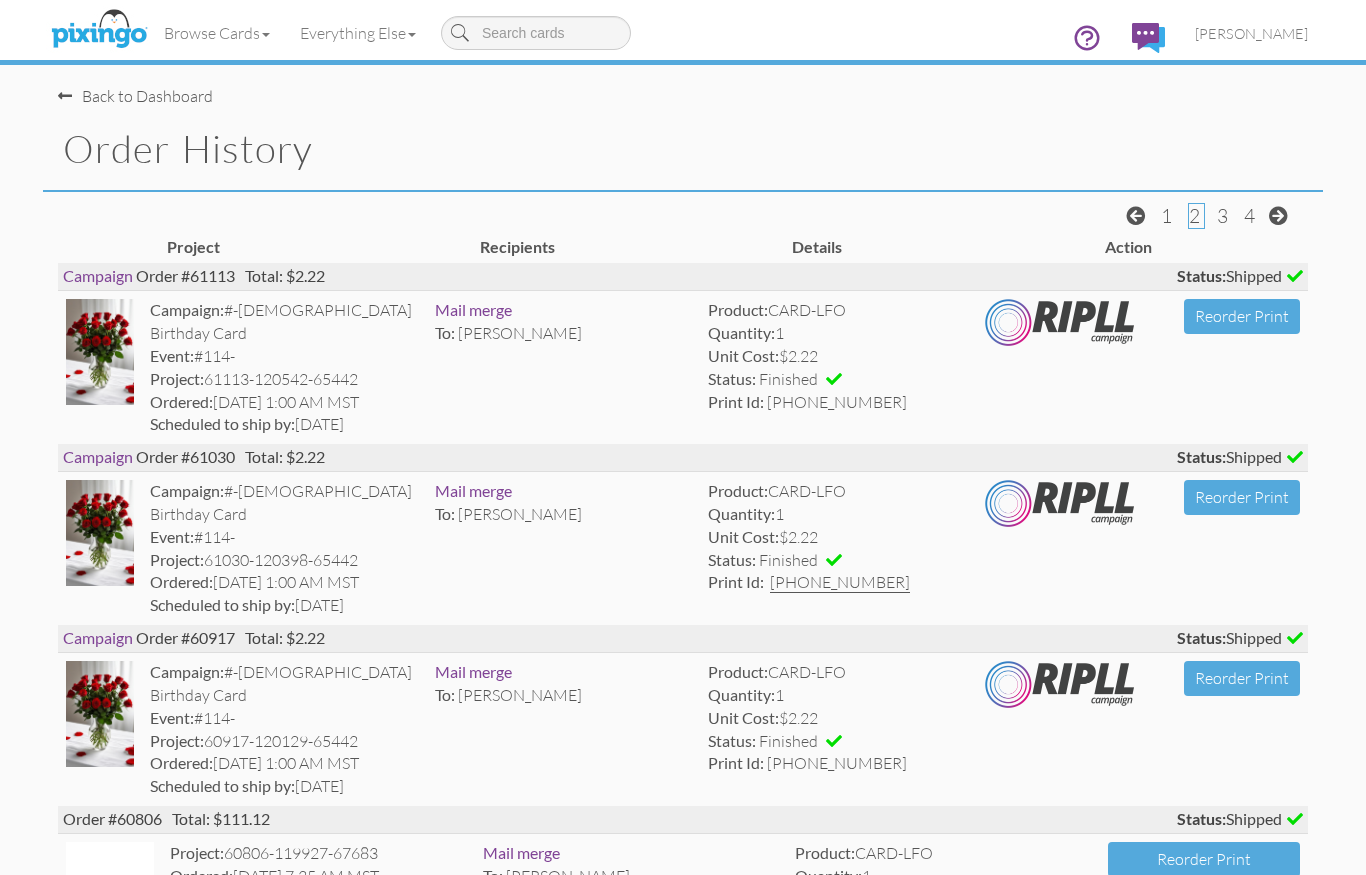 click on "1" at bounding box center [1166, 4741] 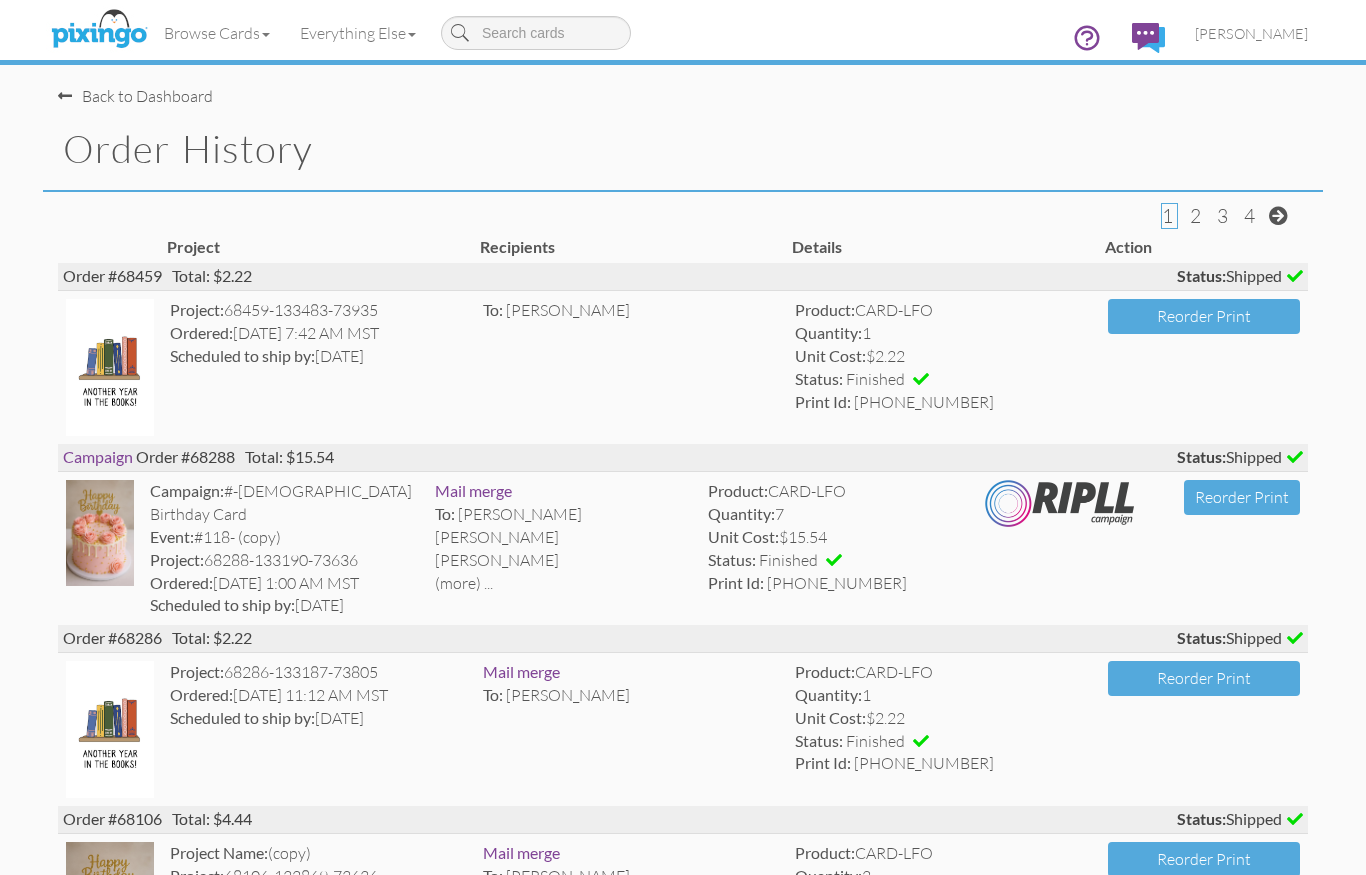 click on "1" at bounding box center [1167, 4548] 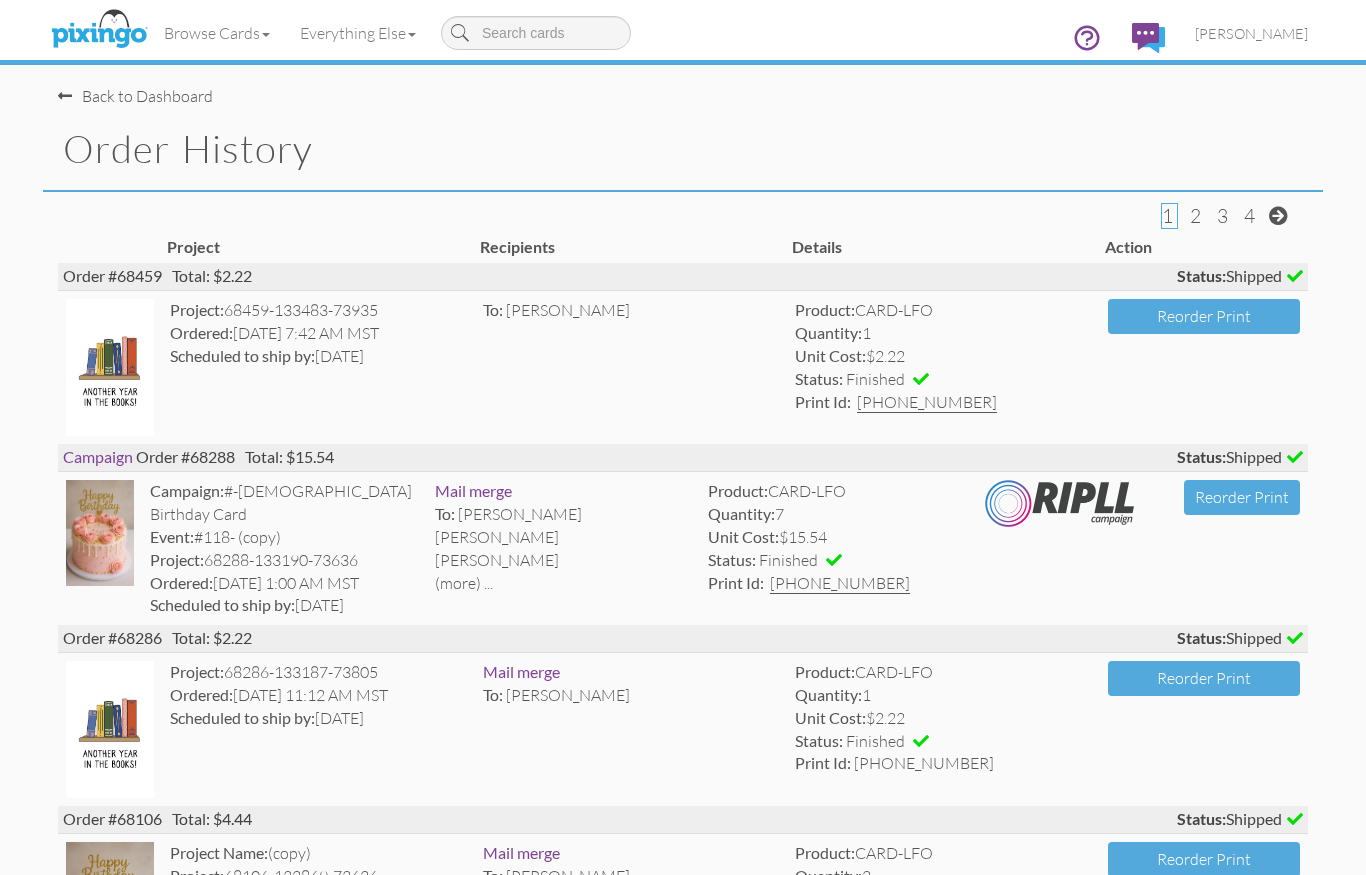 click on "[PERSON_NAME]" at bounding box center [1251, 33] 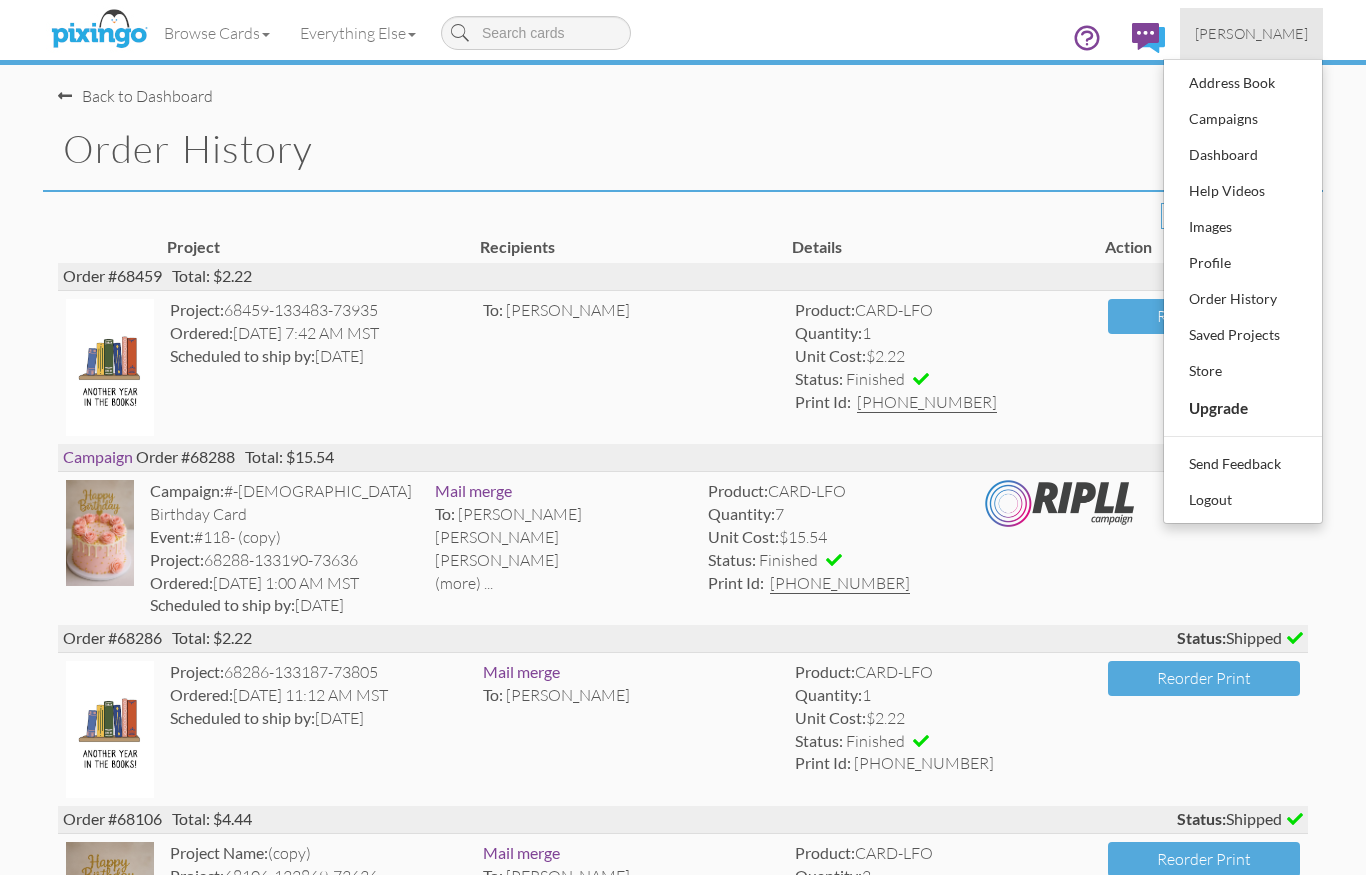 click on "Upgrade" at bounding box center (1243, 408) 